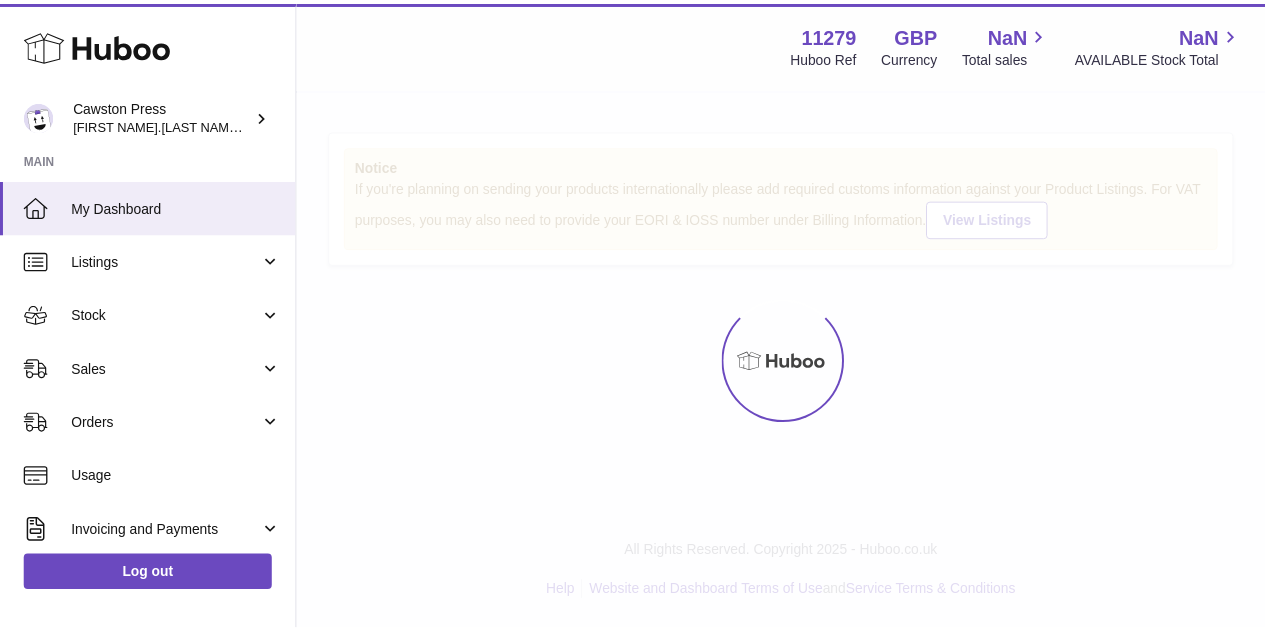 scroll, scrollTop: 0, scrollLeft: 0, axis: both 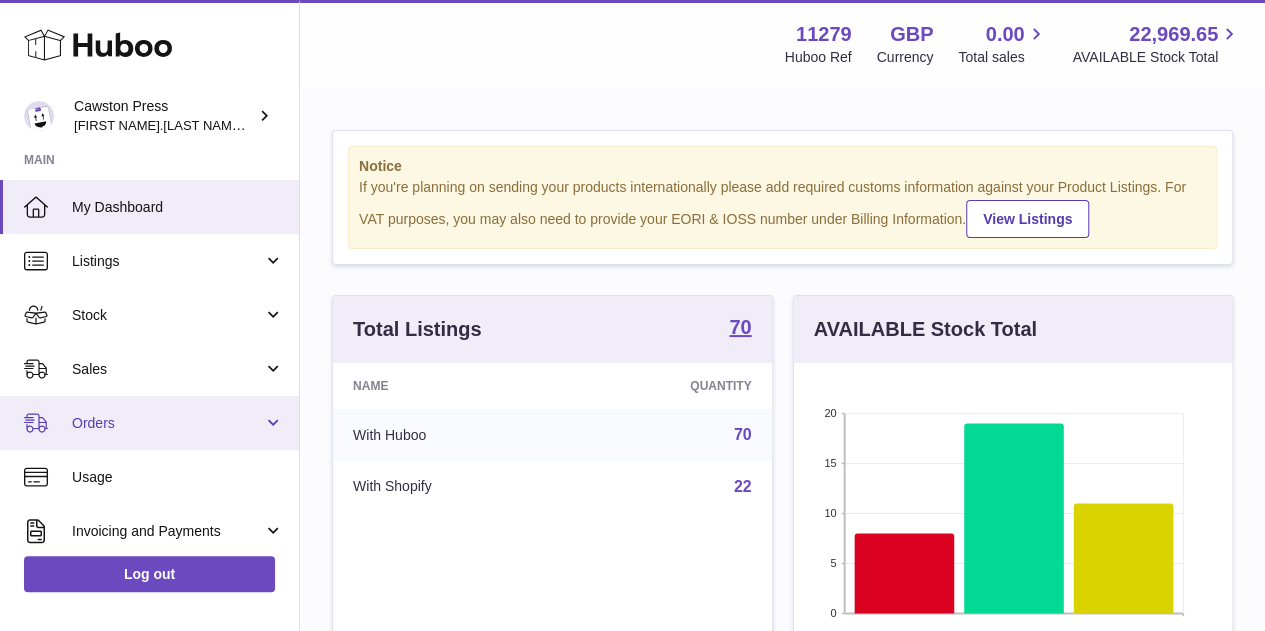 click on "Orders" at bounding box center (149, 423) 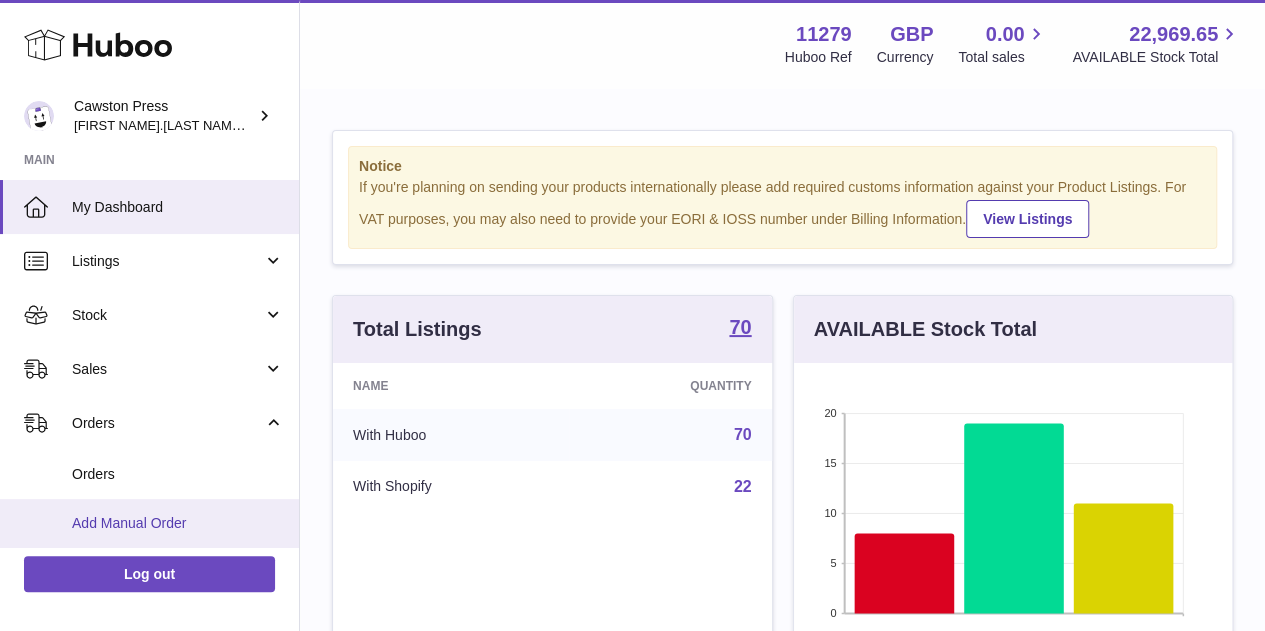 click on "Add Manual Order" at bounding box center [178, 523] 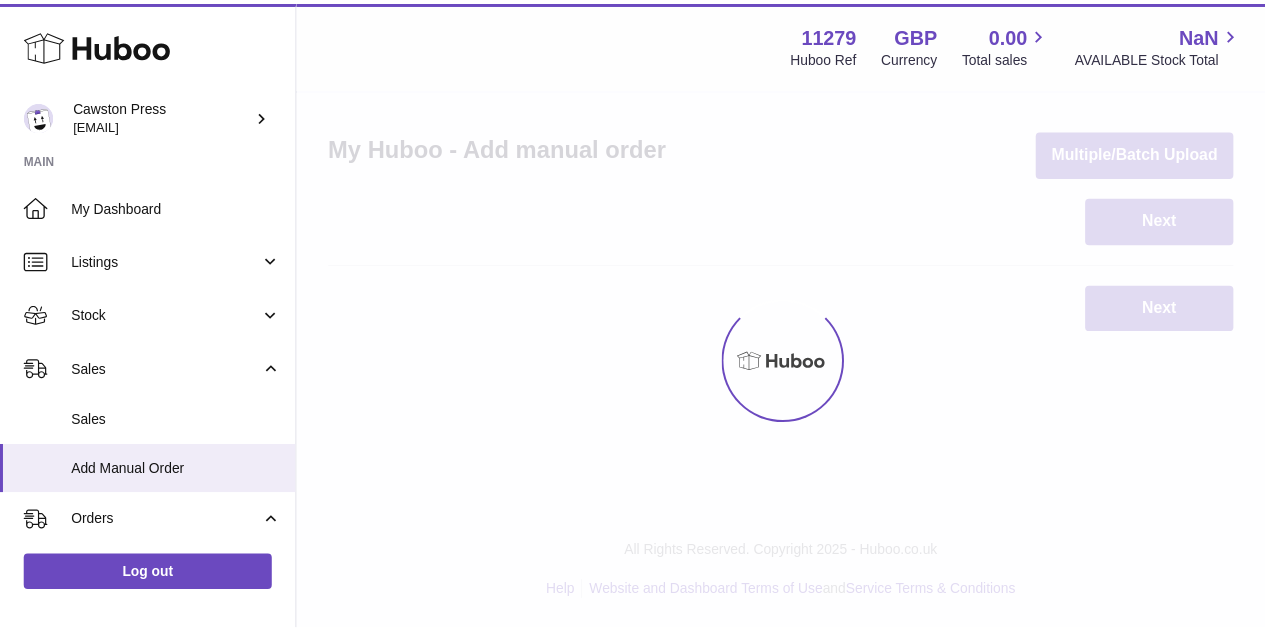 scroll, scrollTop: 0, scrollLeft: 0, axis: both 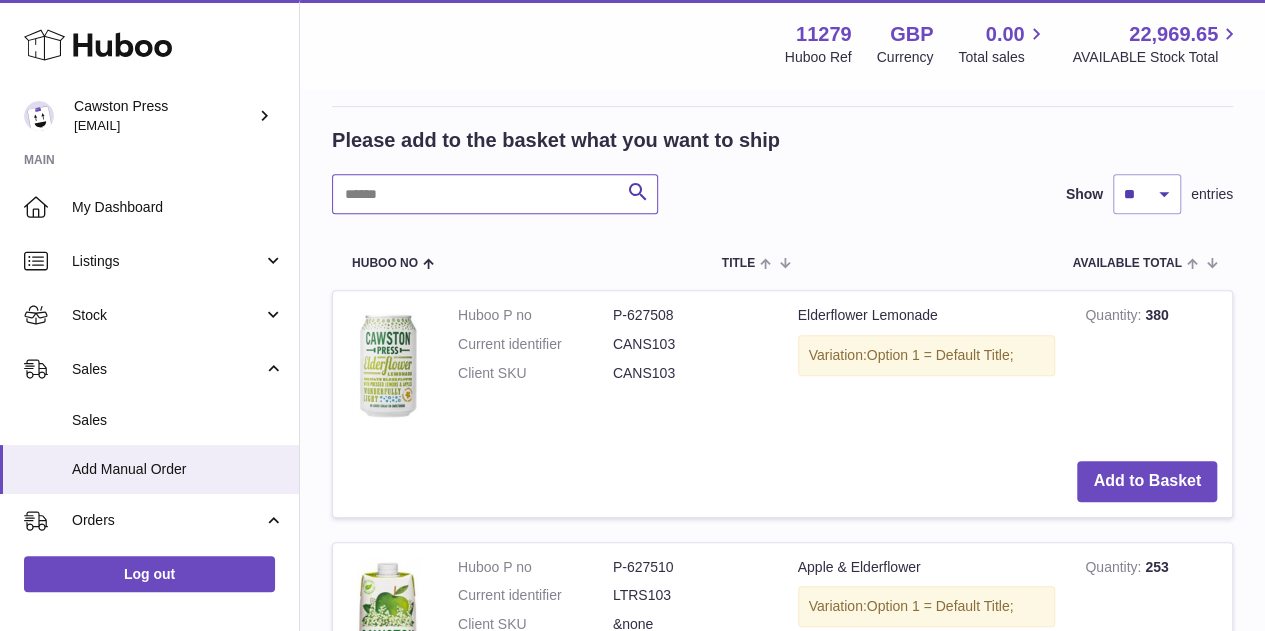 click at bounding box center (495, 194) 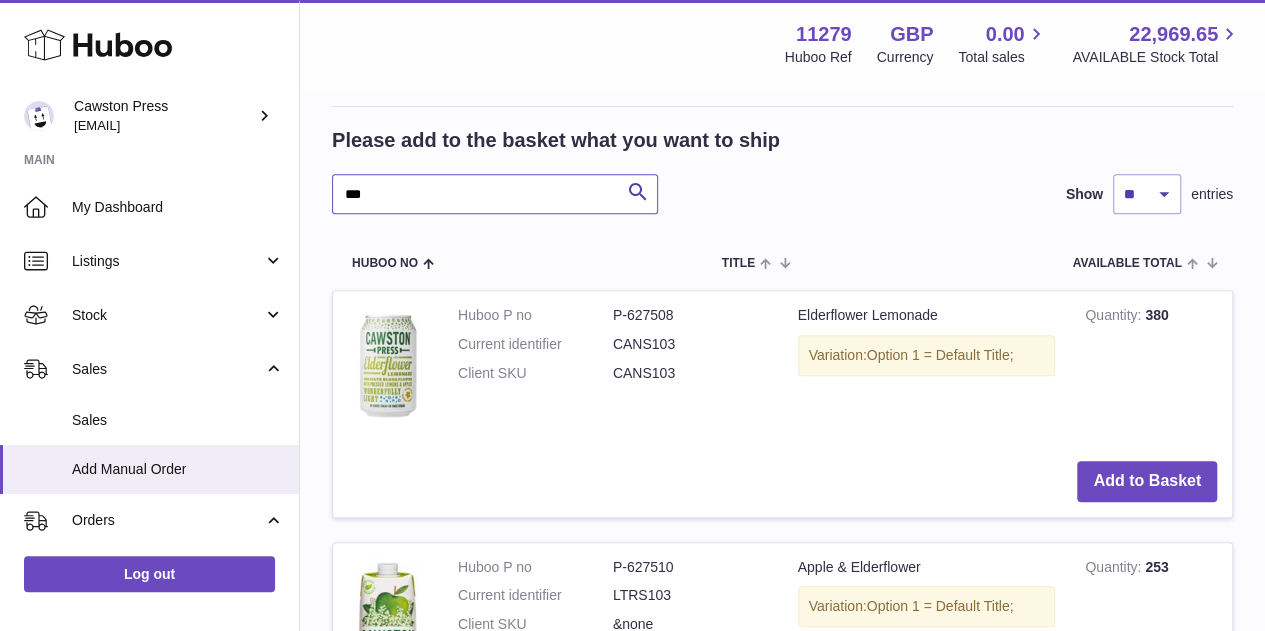 type on "***" 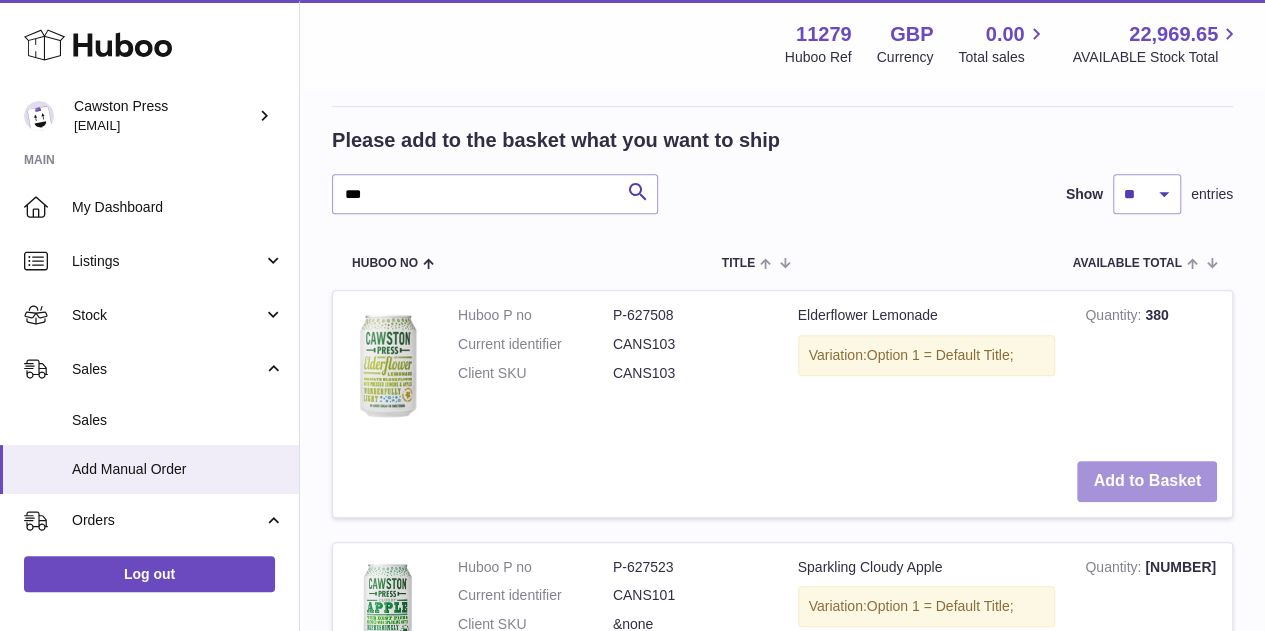 click on "Add to Basket" at bounding box center (1147, 481) 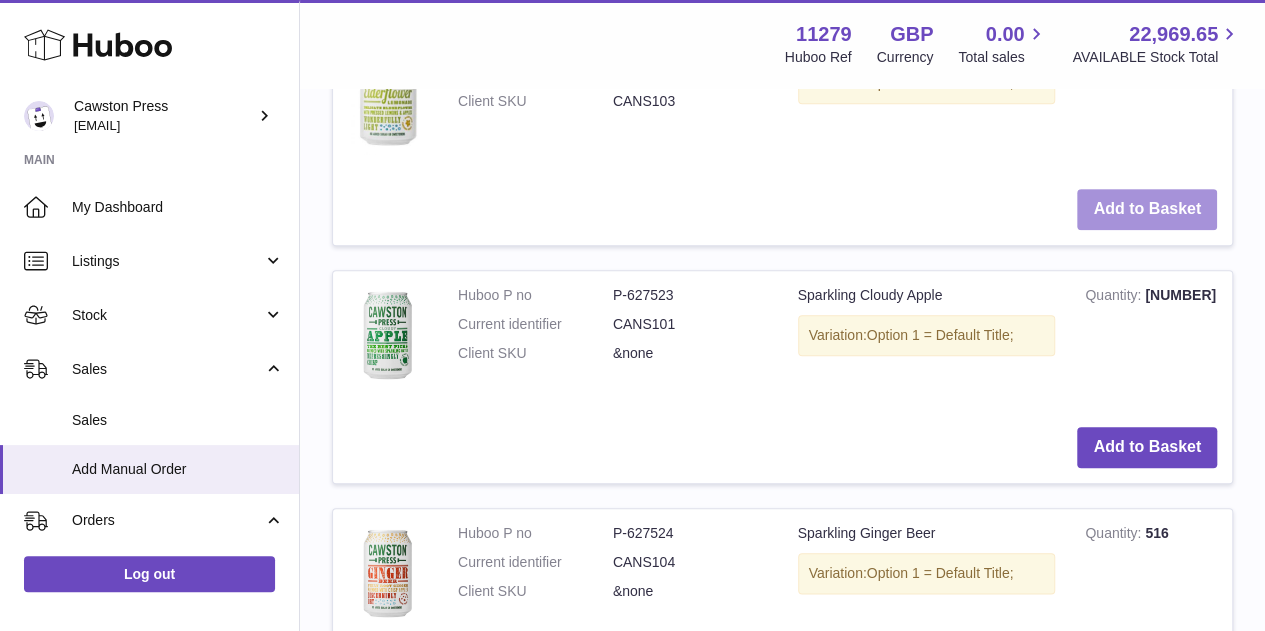 scroll, scrollTop: 864, scrollLeft: 0, axis: vertical 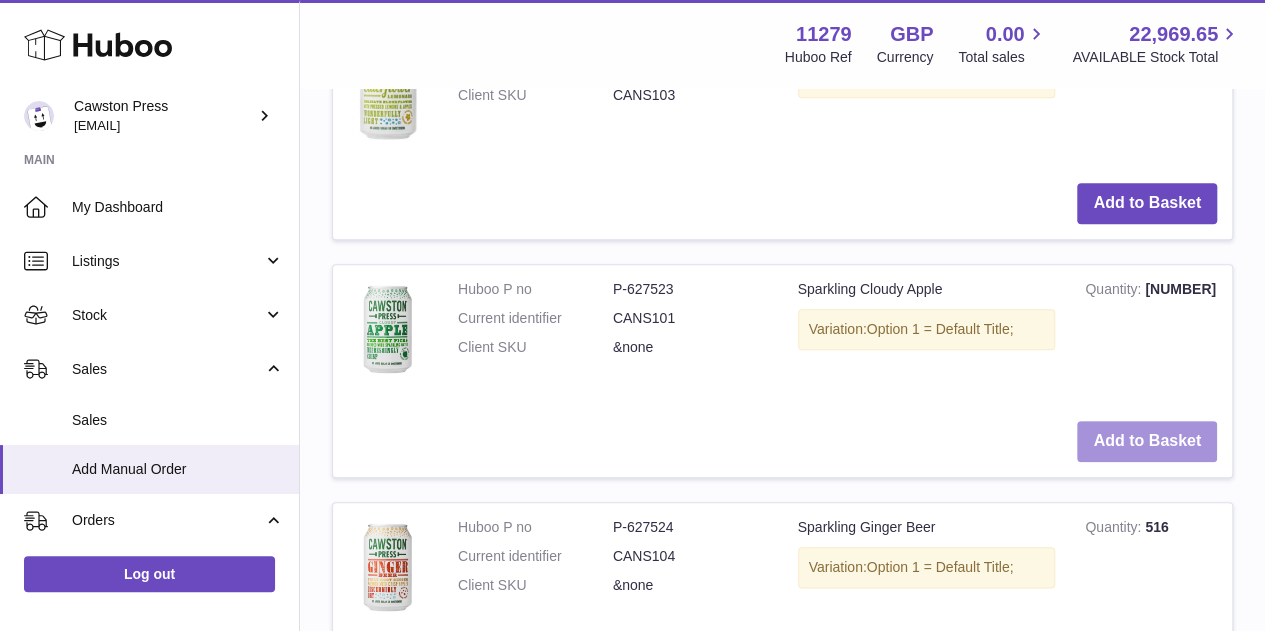 click on "Add to Basket" at bounding box center [1147, 441] 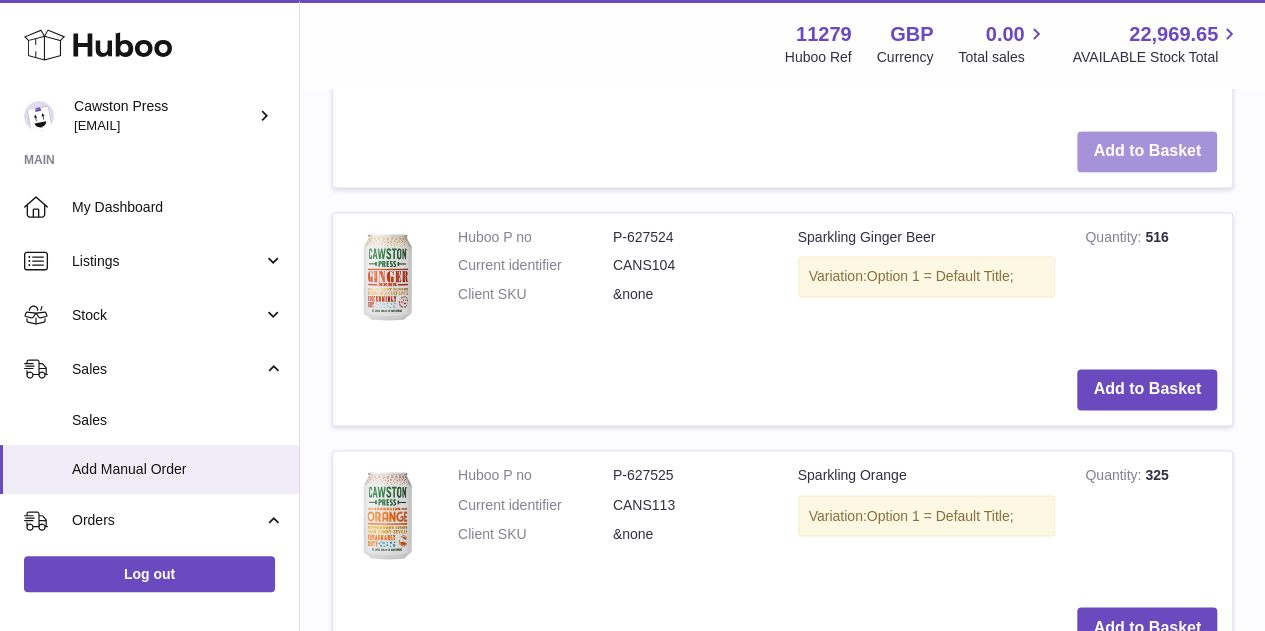 scroll, scrollTop: 1395, scrollLeft: 0, axis: vertical 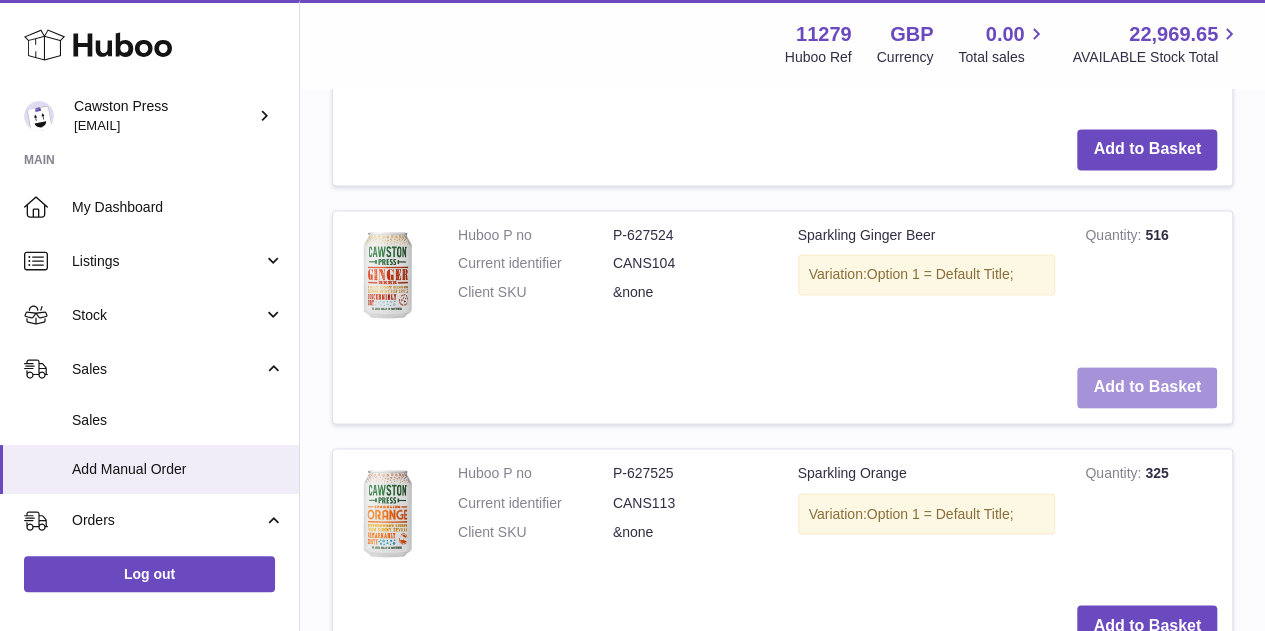 click on "Add to Basket" at bounding box center [1147, 387] 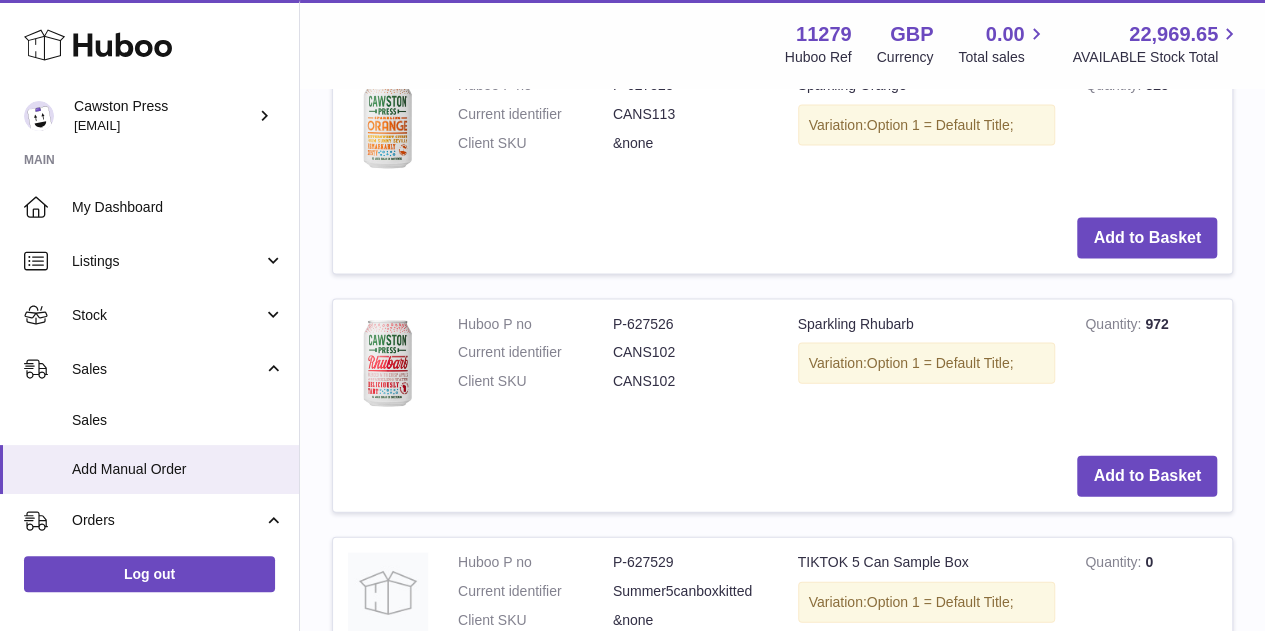 scroll, scrollTop: 2029, scrollLeft: 0, axis: vertical 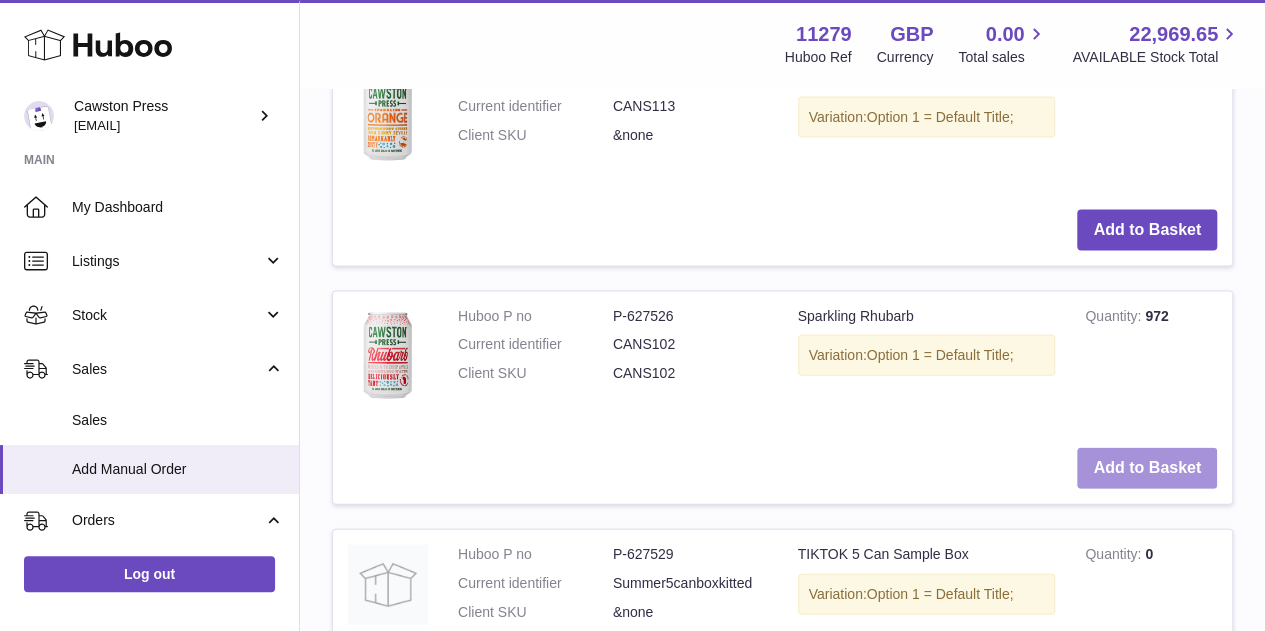 click on "Add to Basket" at bounding box center (1147, 468) 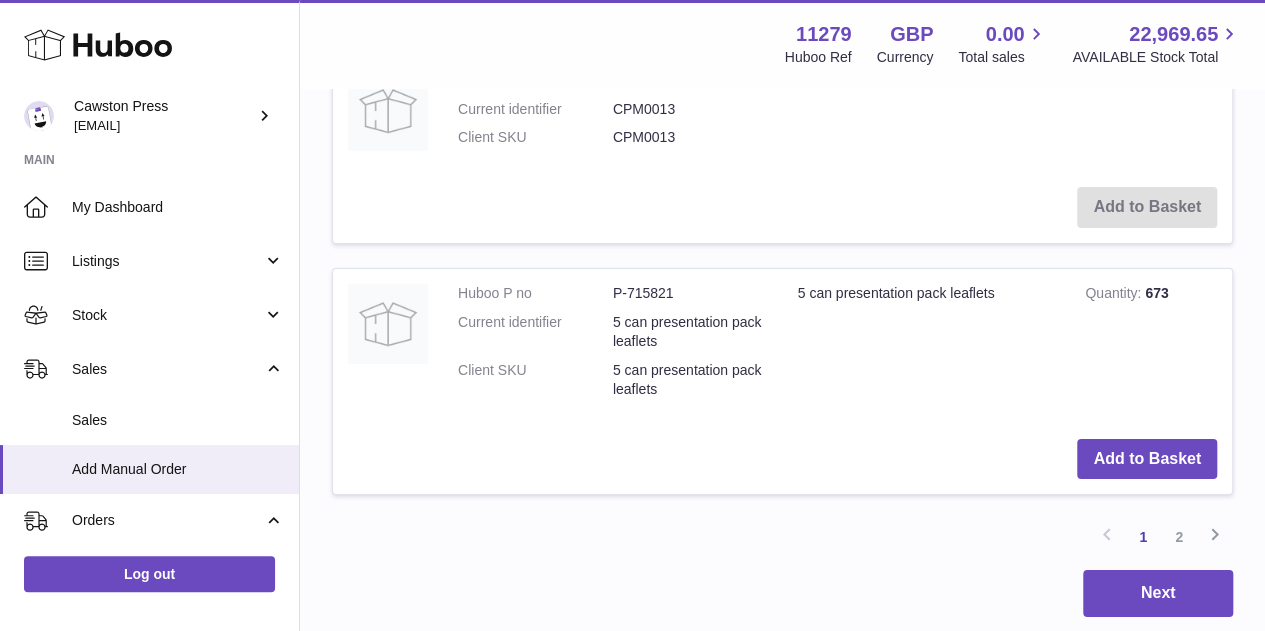scroll, scrollTop: 3516, scrollLeft: 0, axis: vertical 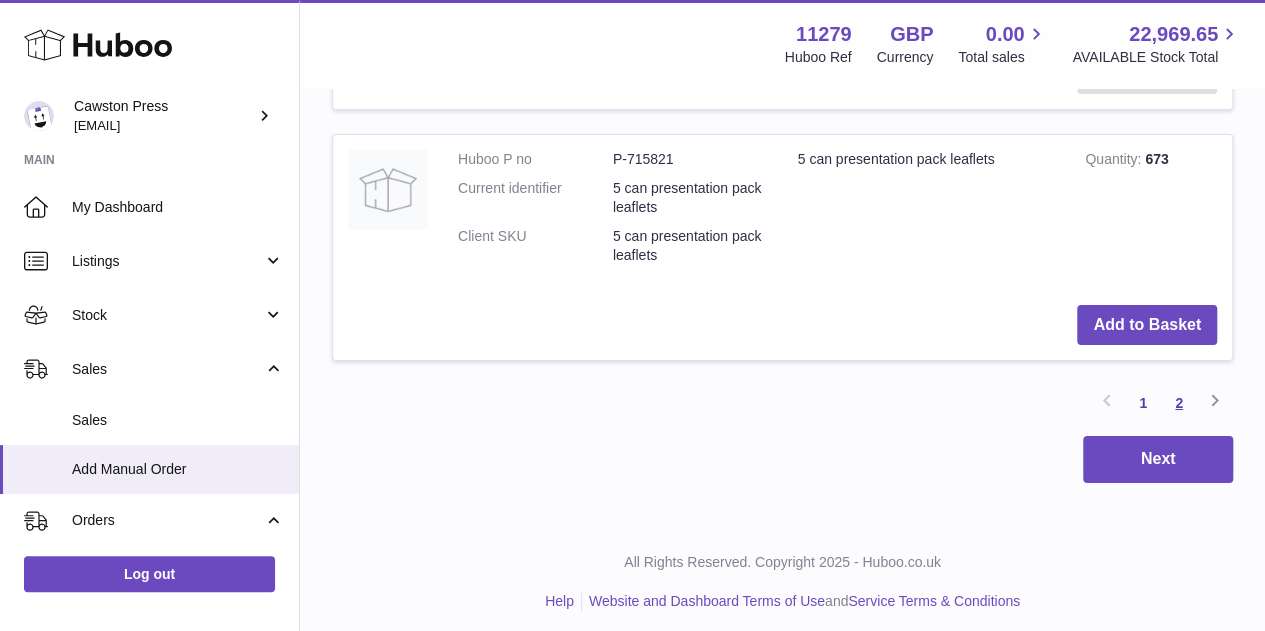 click on "2" at bounding box center (1179, 403) 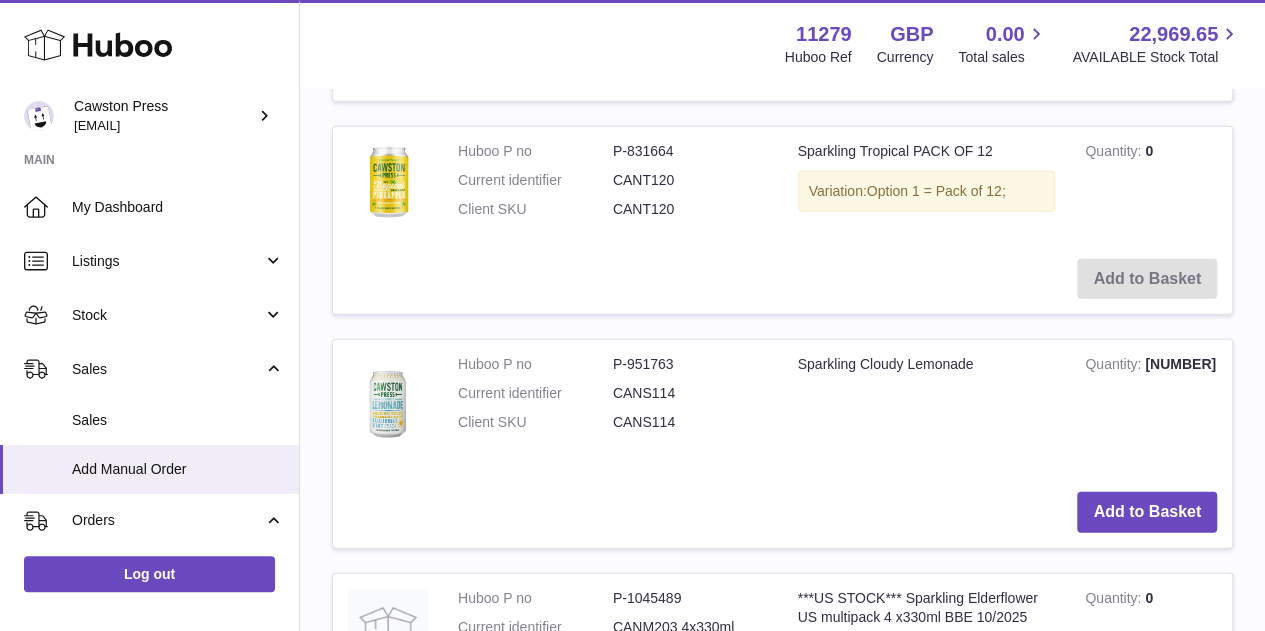 scroll, scrollTop: 2534, scrollLeft: 0, axis: vertical 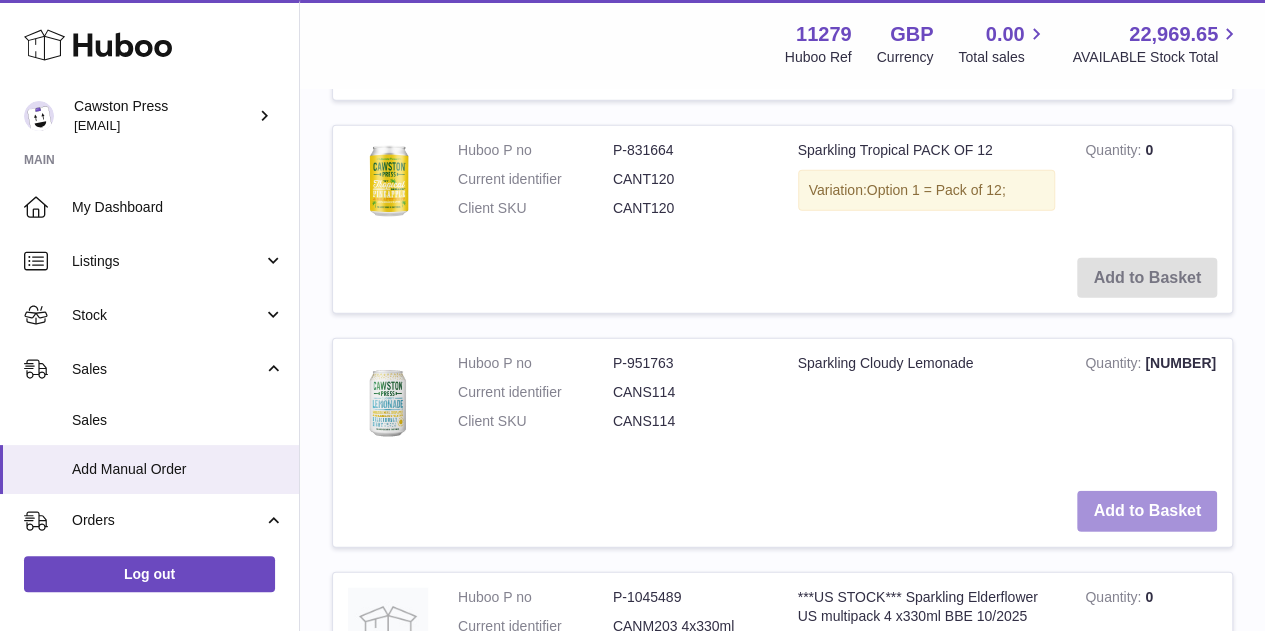 click on "Add to Basket" at bounding box center (1147, 511) 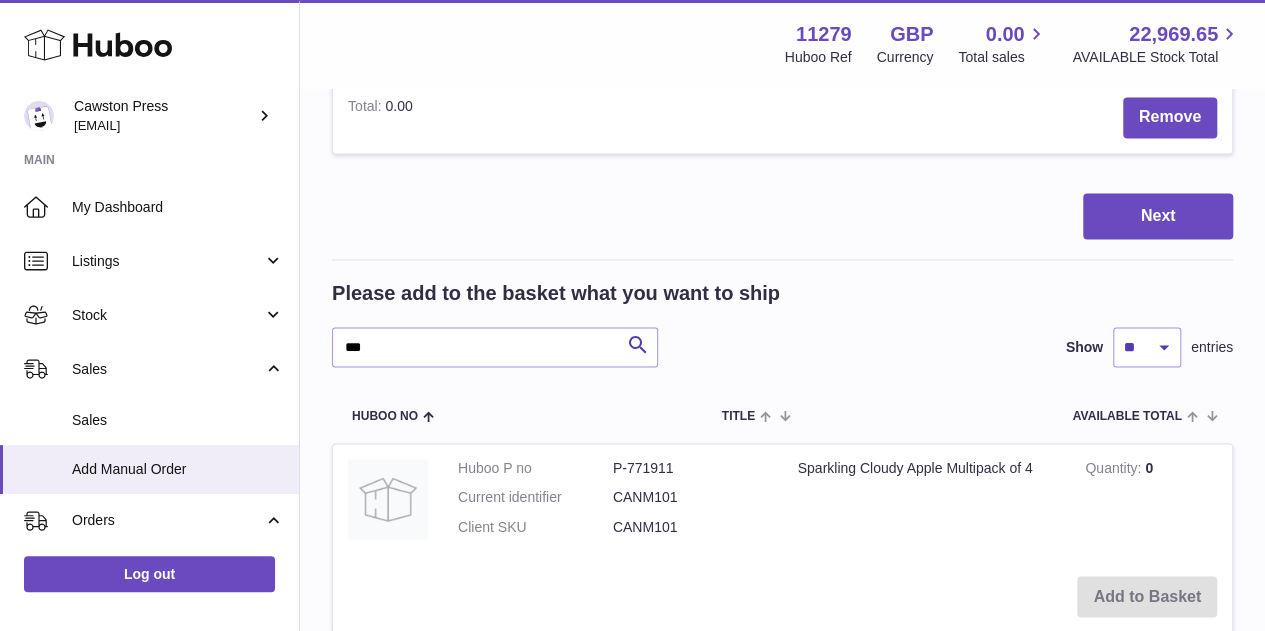 scroll, scrollTop: 1468, scrollLeft: 0, axis: vertical 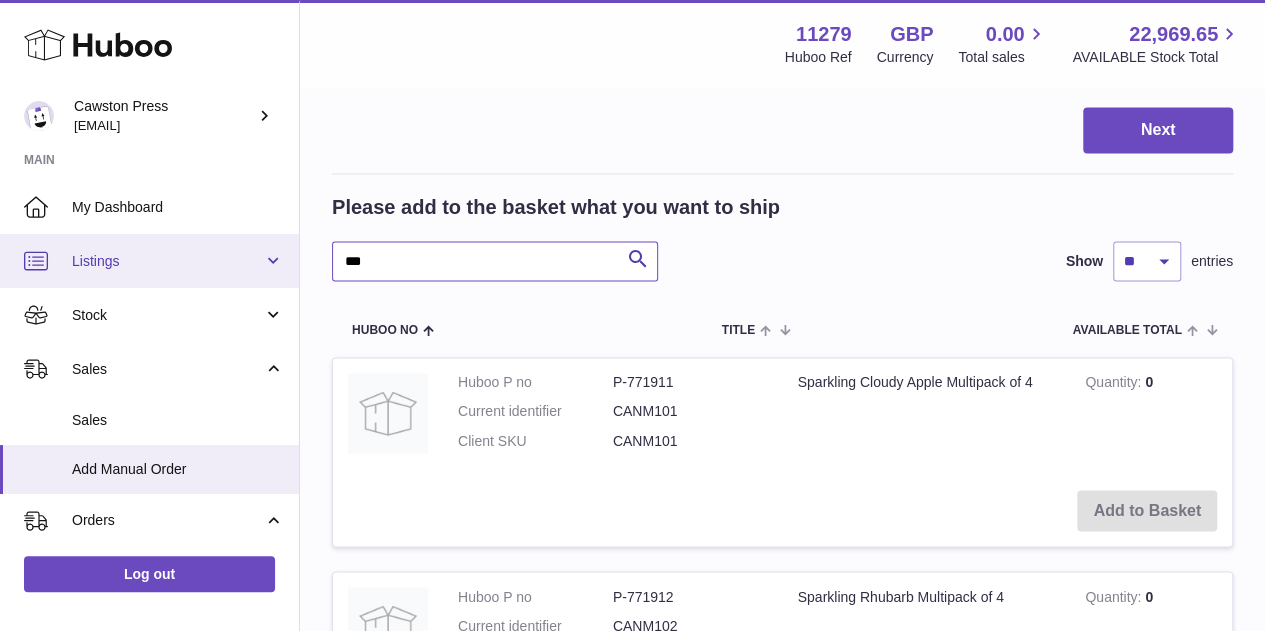 drag, startPoint x: 382, startPoint y: 261, endPoint x: 220, endPoint y: 233, distance: 164.40195 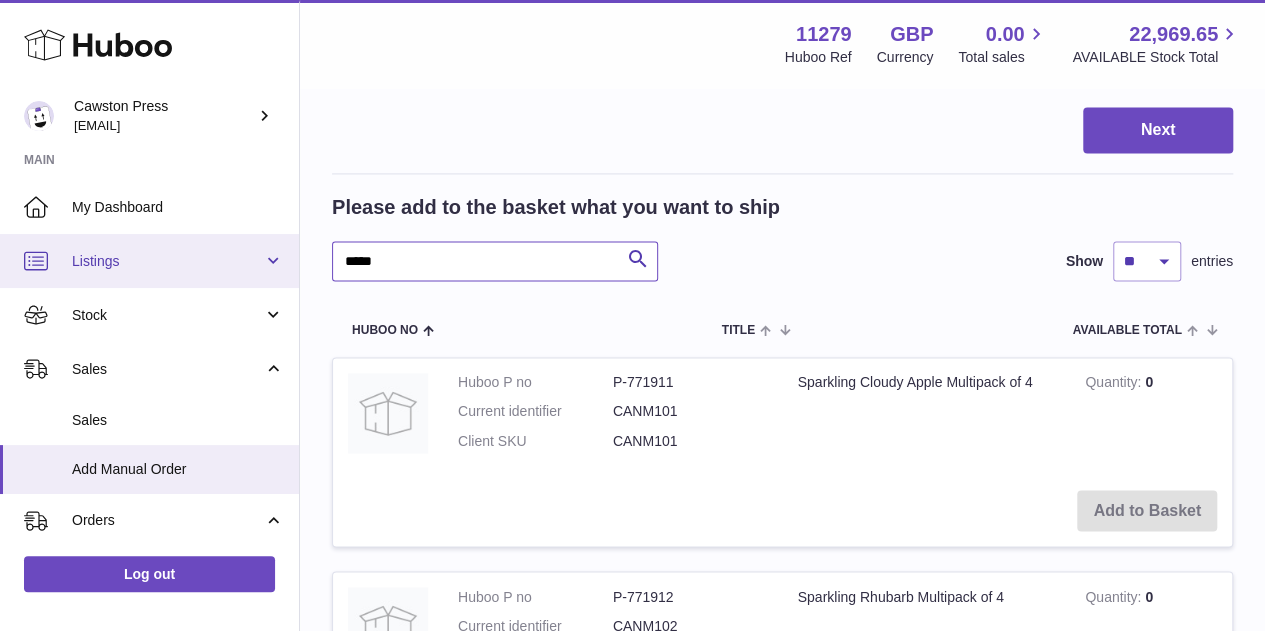 type on "*****" 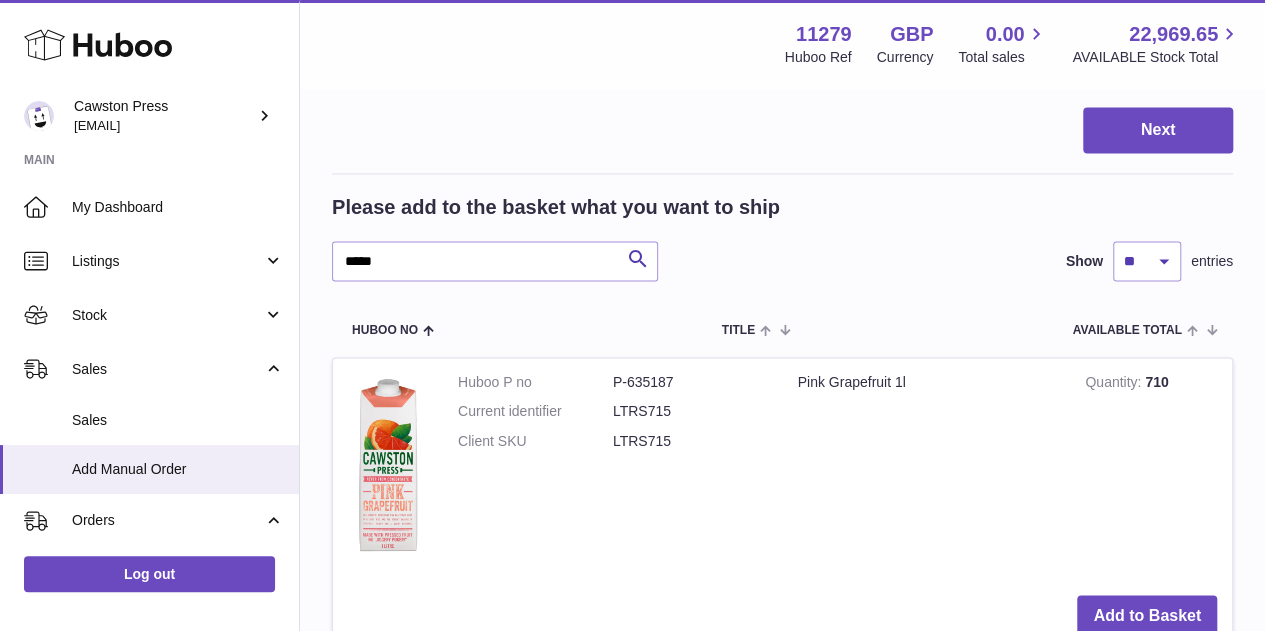 drag, startPoint x: 436, startPoint y: 233, endPoint x: 424, endPoint y: 238, distance: 13 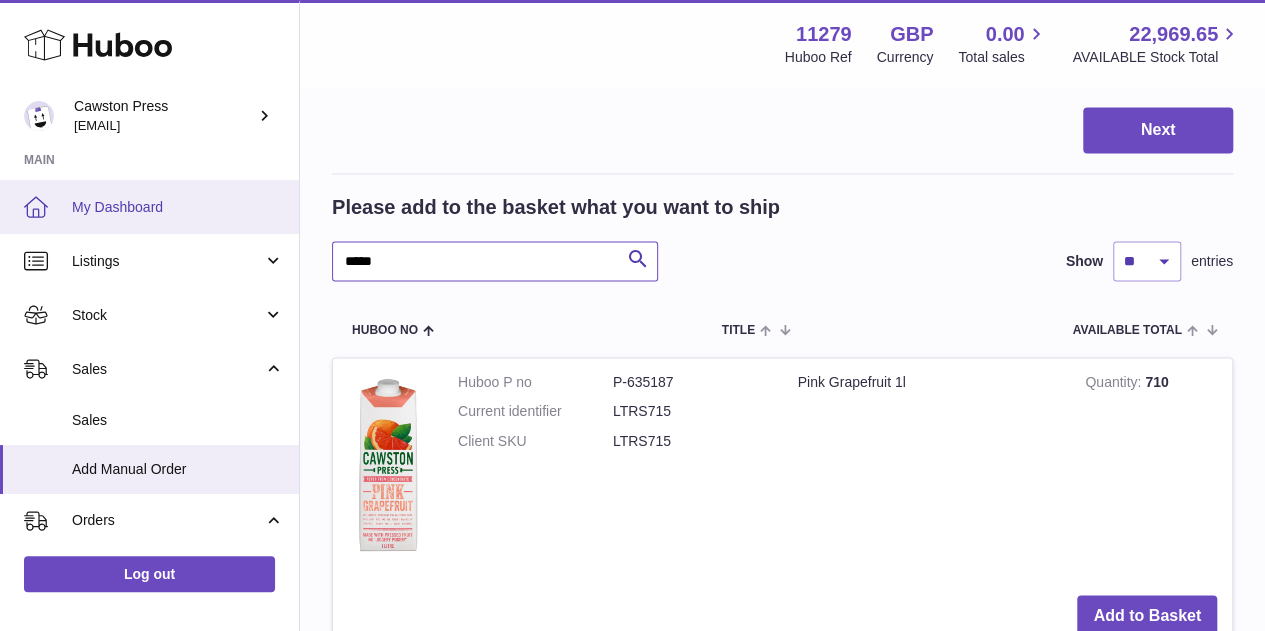drag, startPoint x: 384, startPoint y: 263, endPoint x: 284, endPoint y: 213, distance: 111.8034 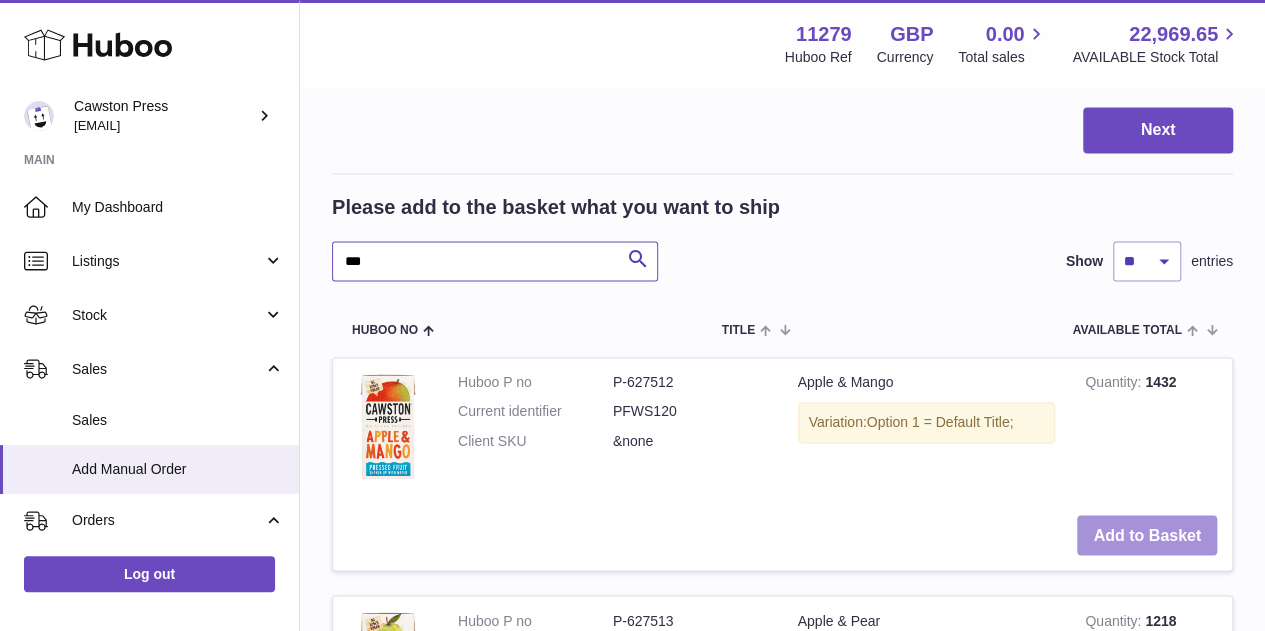 type on "***" 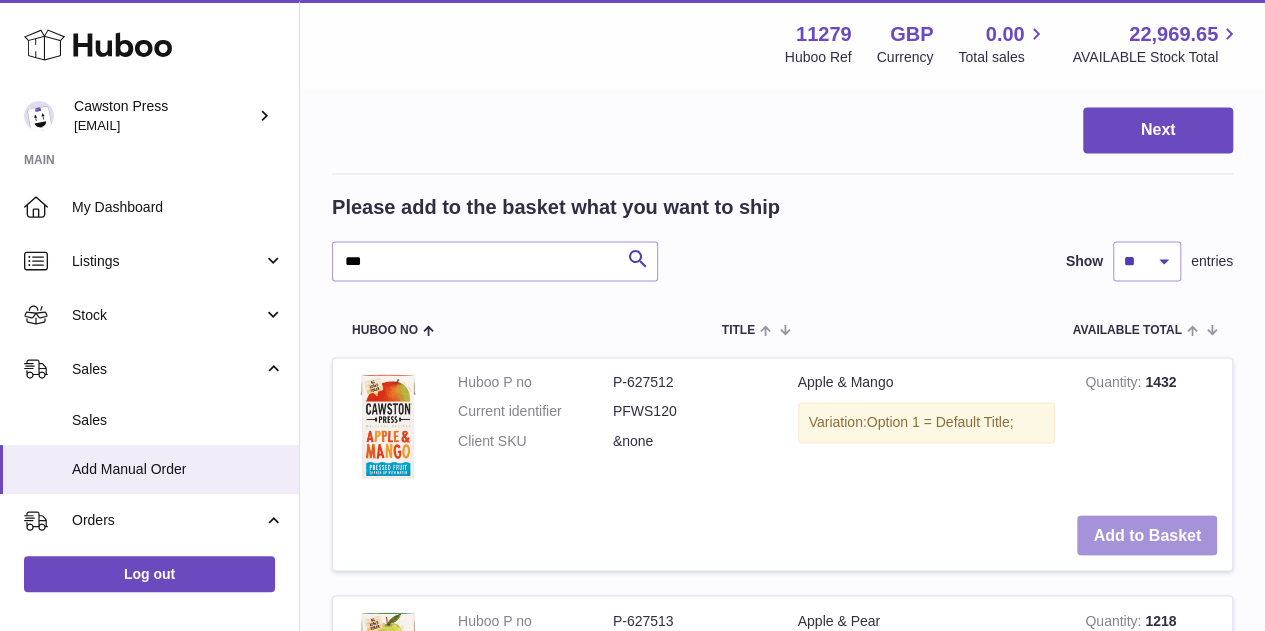 click on "Add to Basket" at bounding box center (1147, 535) 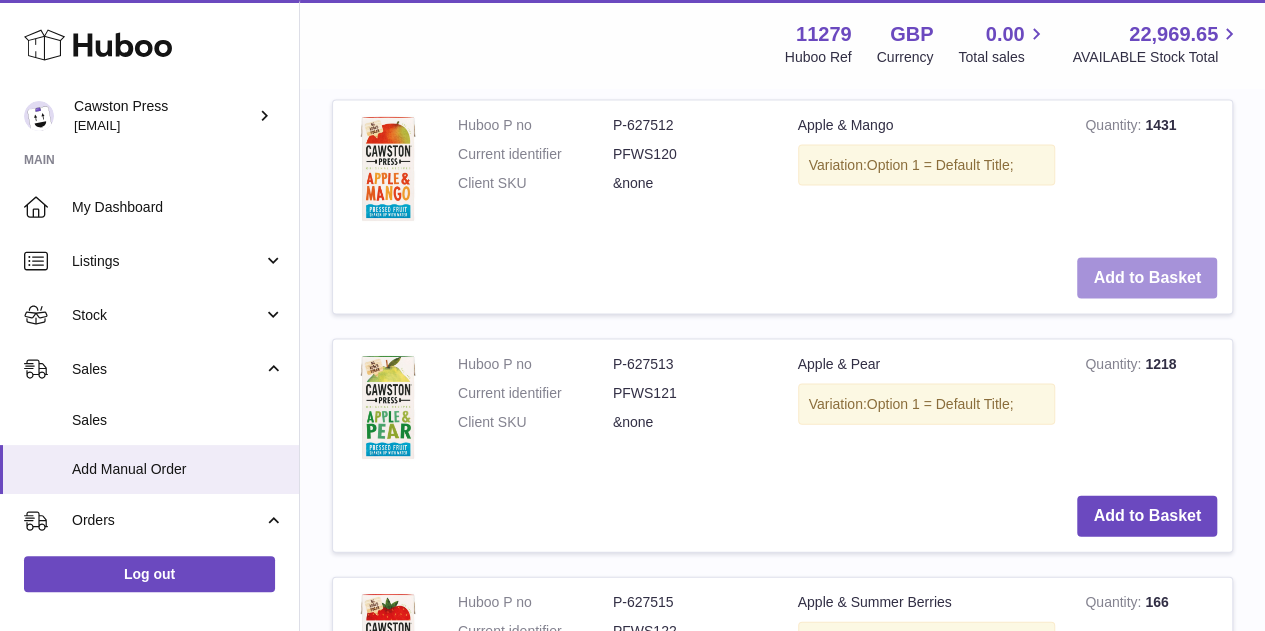 scroll, scrollTop: 2000, scrollLeft: 0, axis: vertical 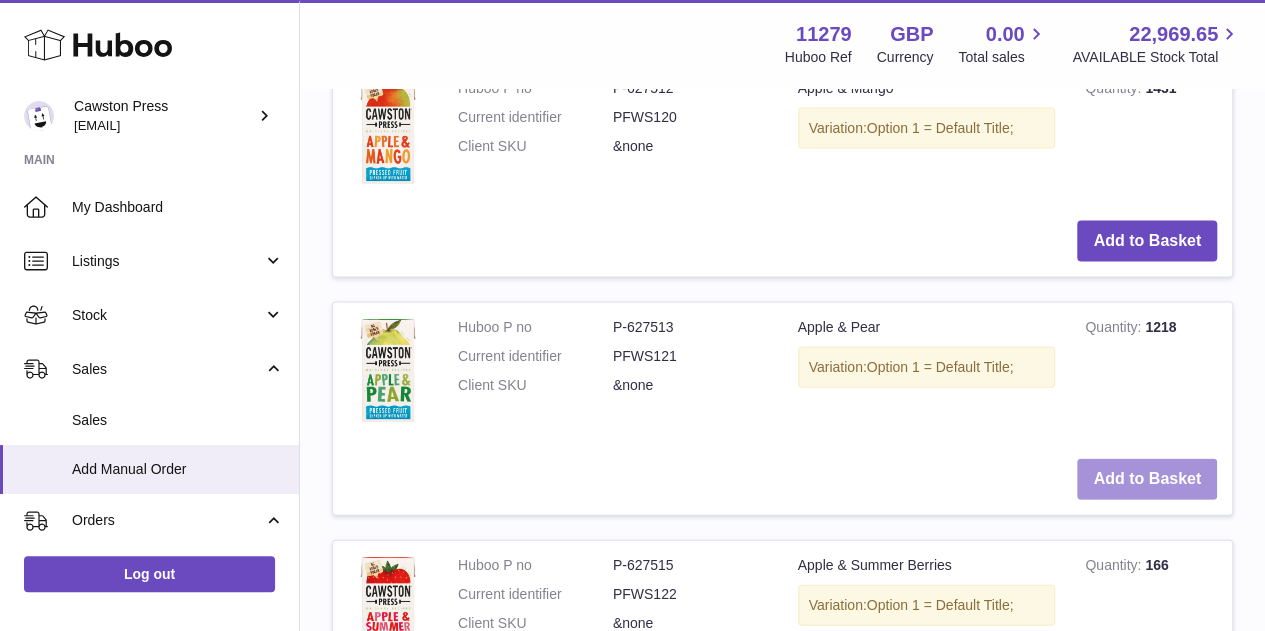 click on "Add to Basket" at bounding box center [1147, 479] 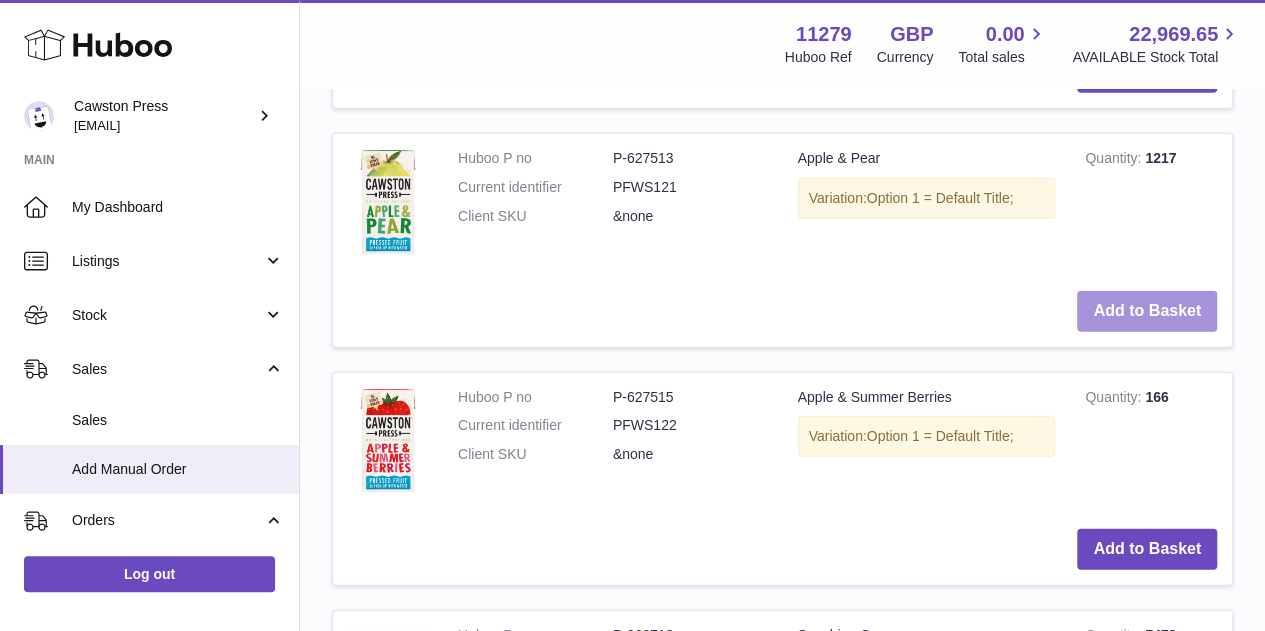 scroll, scrollTop: 2408, scrollLeft: 0, axis: vertical 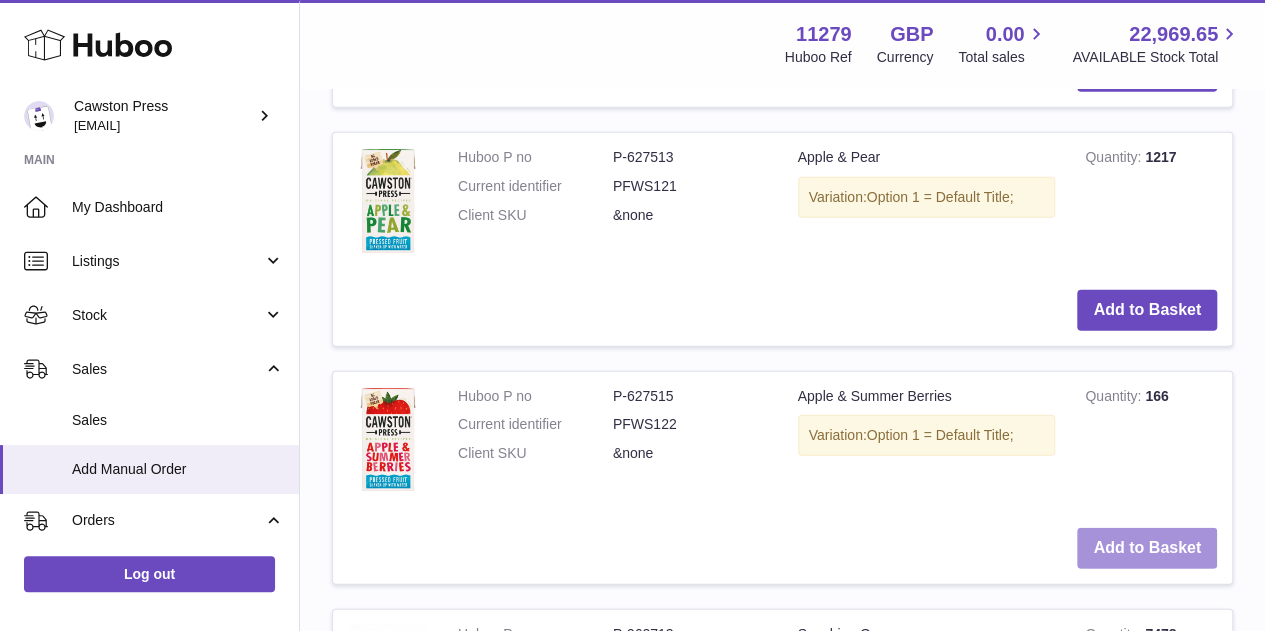 click on "Add to Basket" at bounding box center [1147, 548] 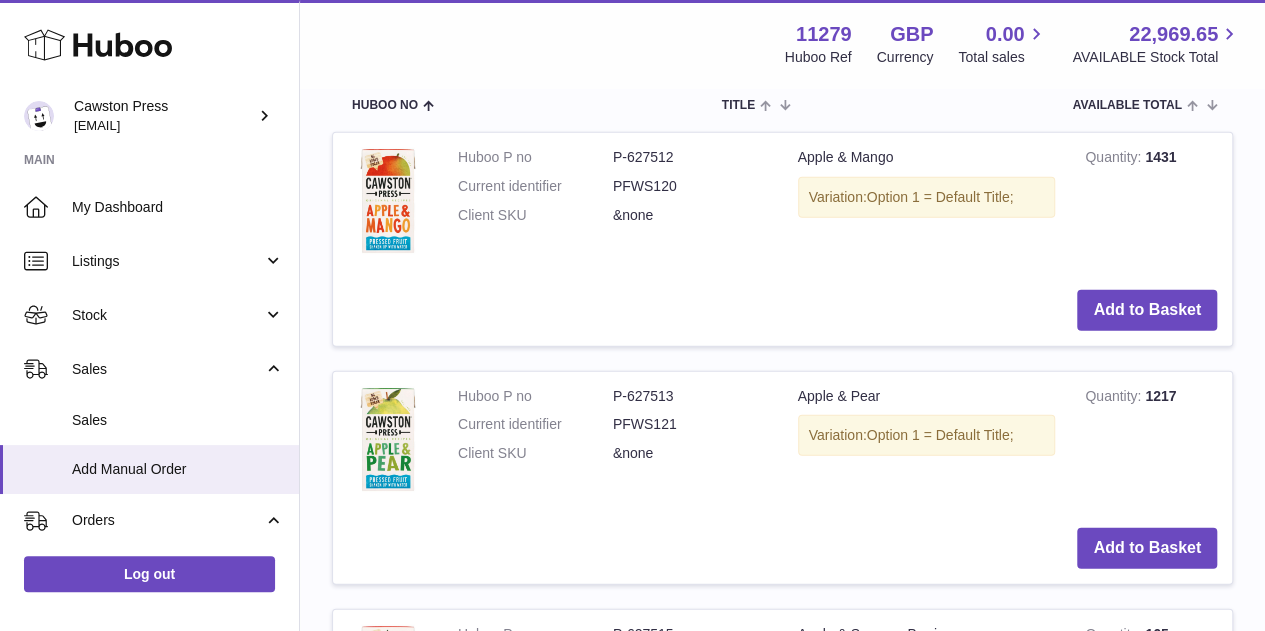 scroll, scrollTop: 2646, scrollLeft: 0, axis: vertical 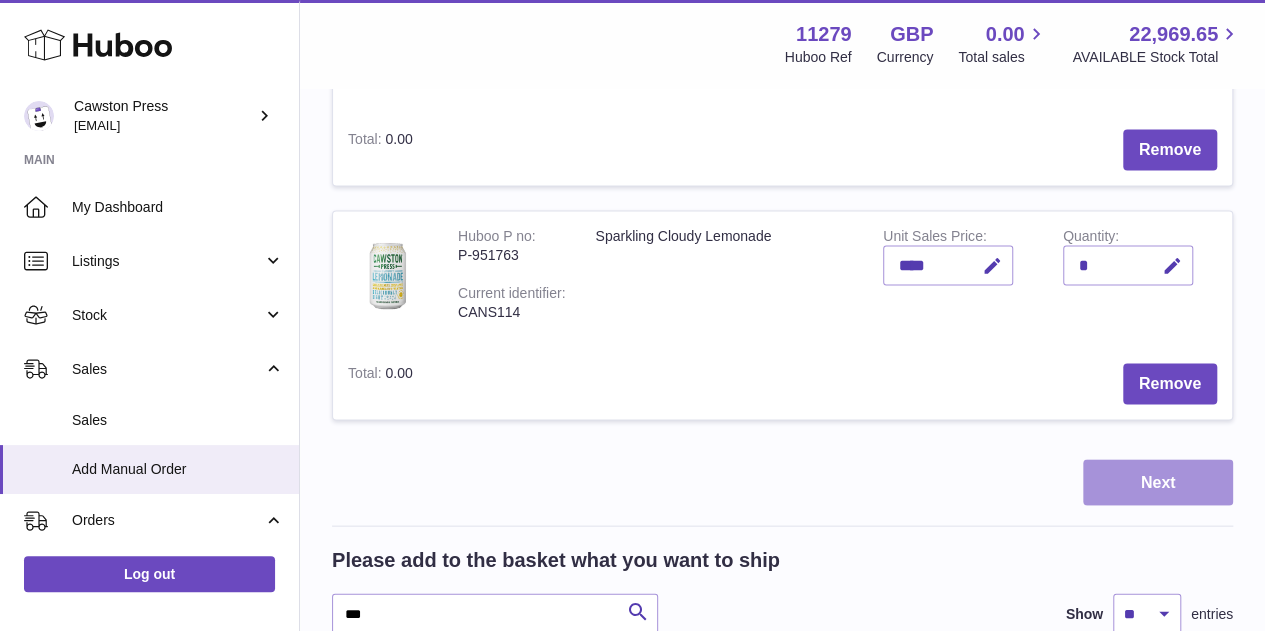 click on "Next" at bounding box center (1158, 482) 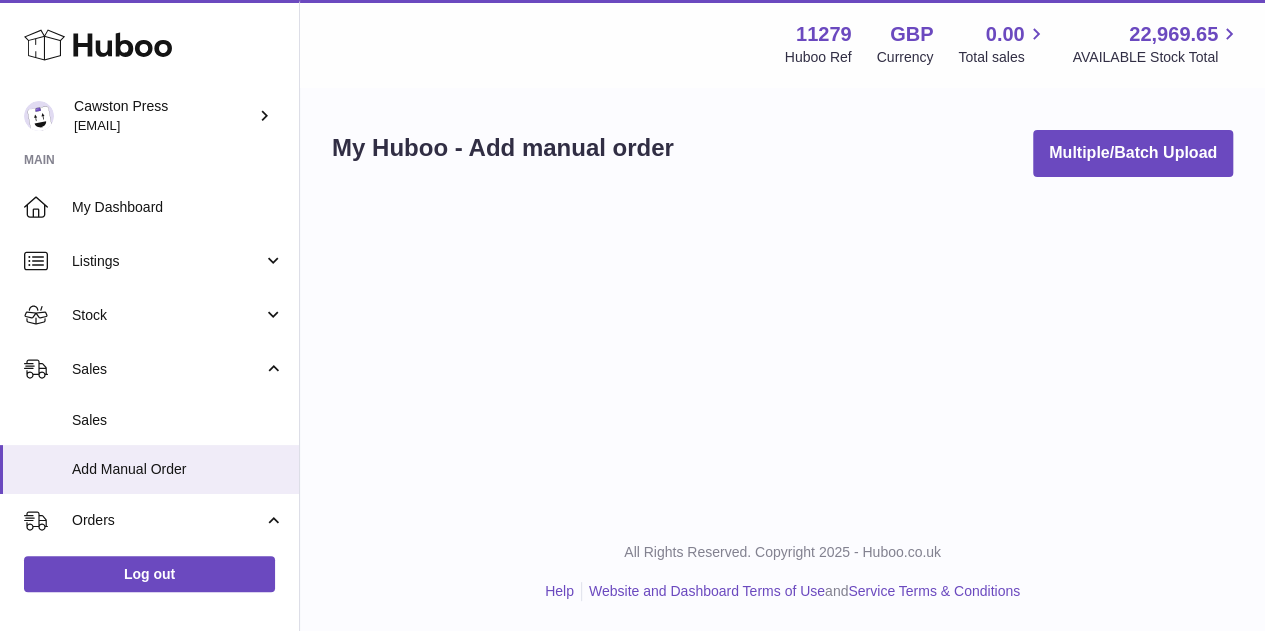 scroll, scrollTop: 0, scrollLeft: 0, axis: both 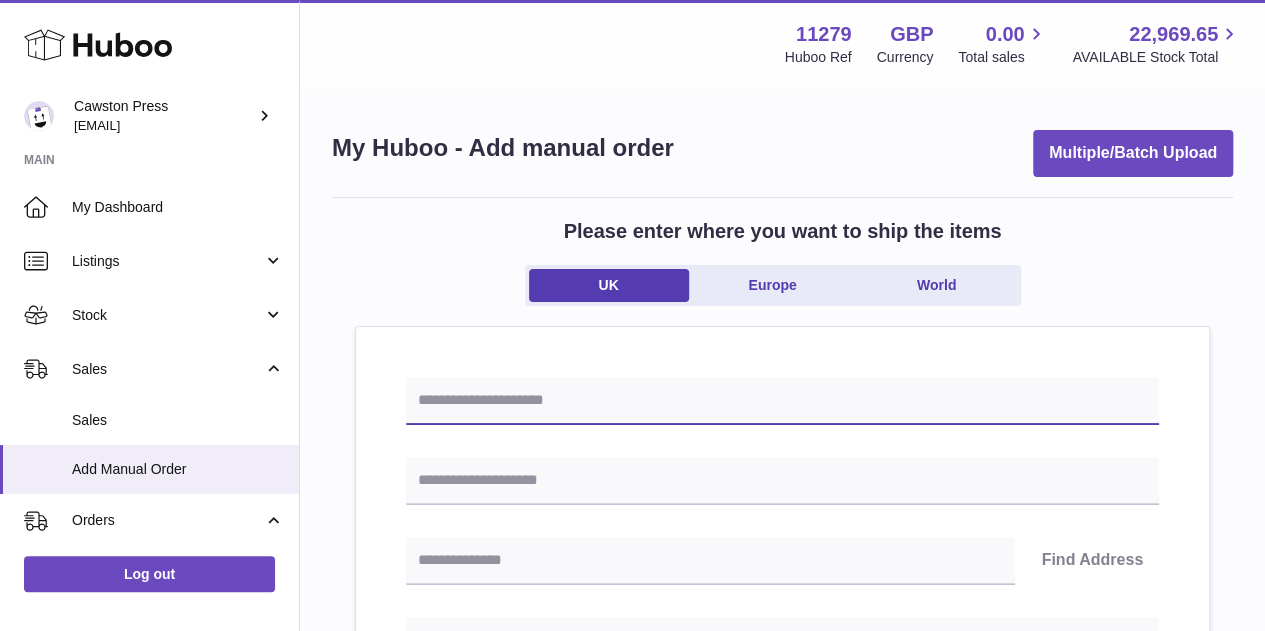 click at bounding box center [782, 401] 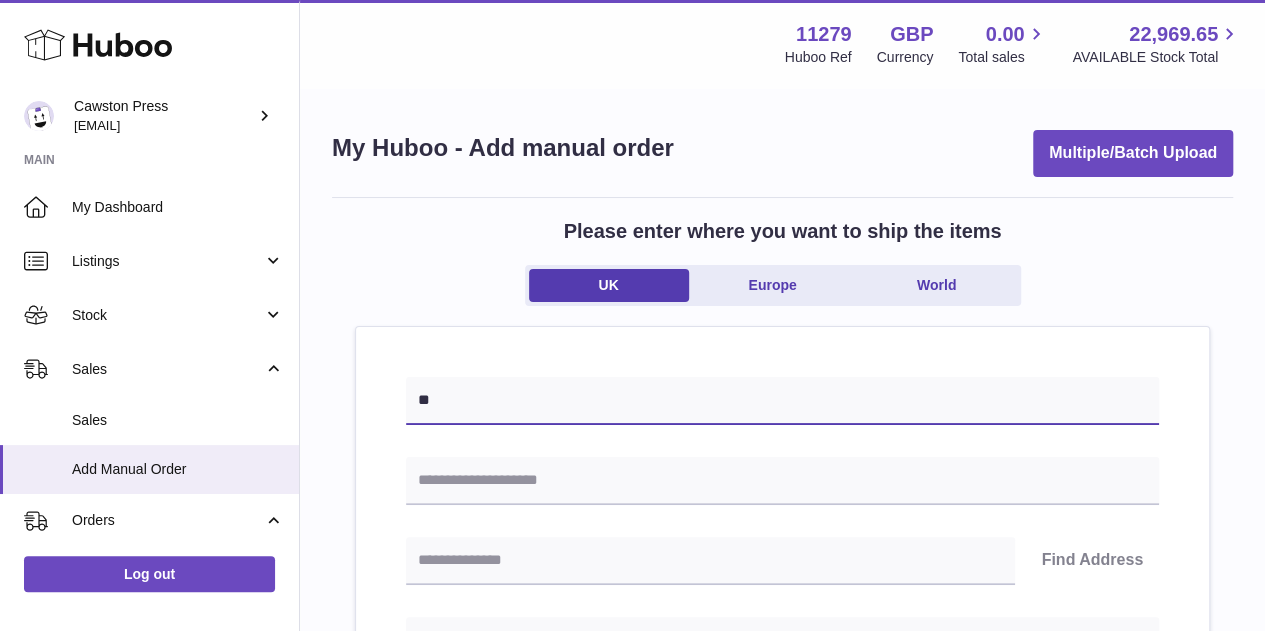 type on "*" 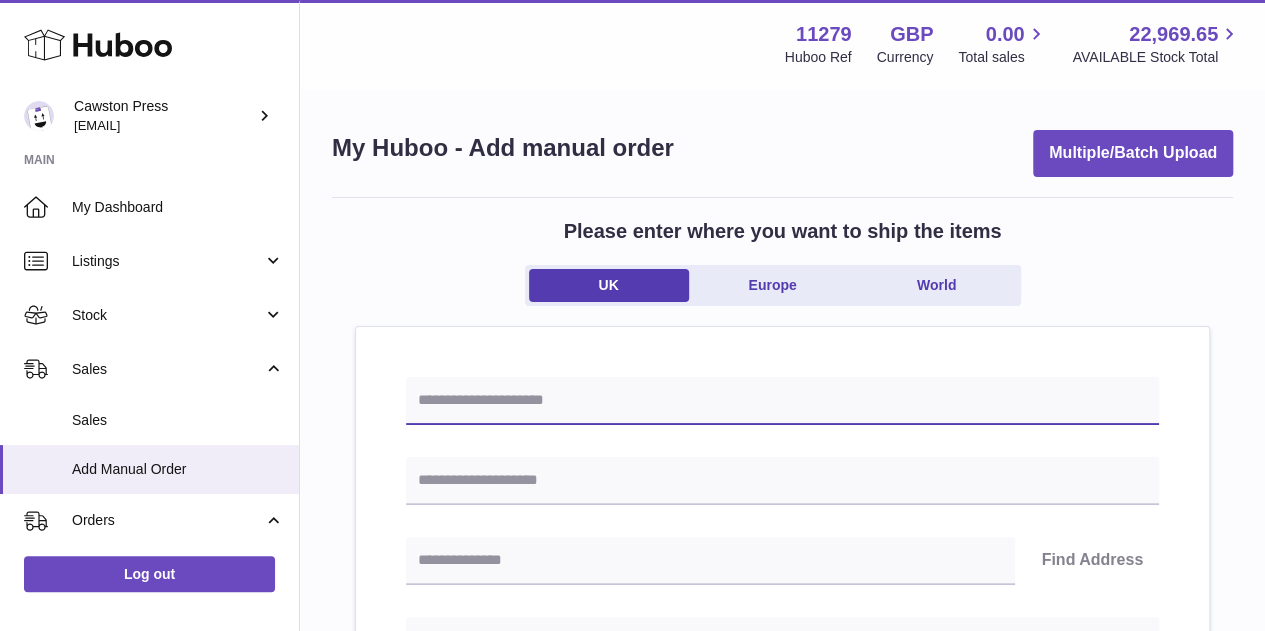 type on "*" 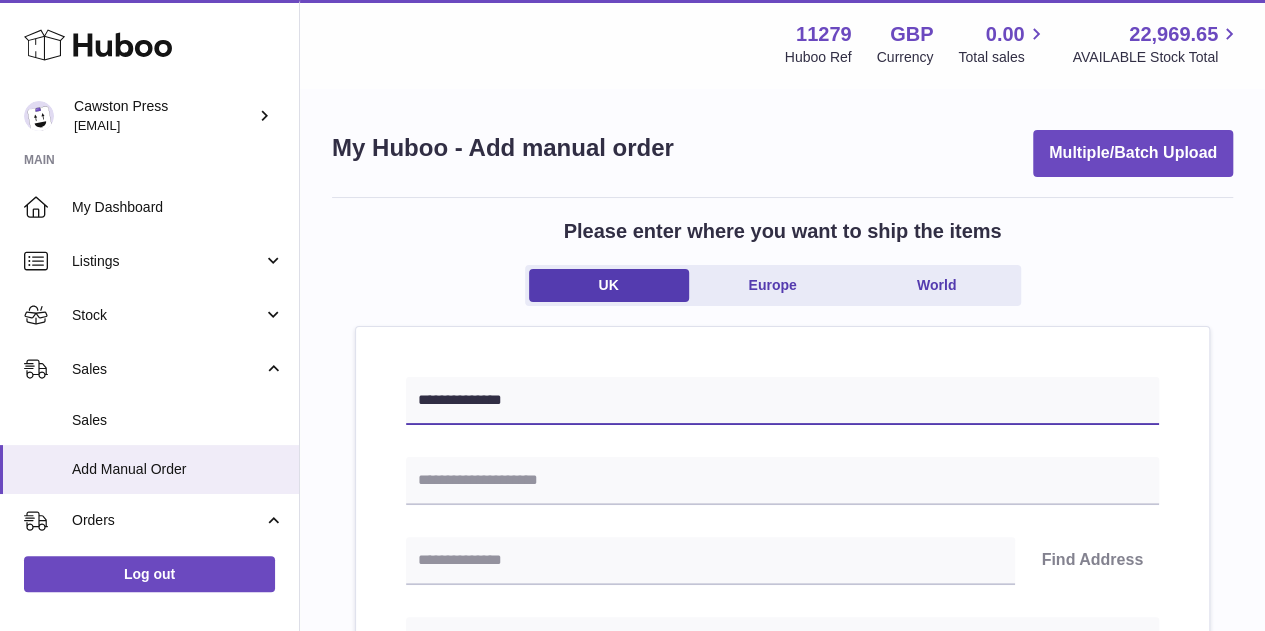 drag, startPoint x: 552, startPoint y: 383, endPoint x: 475, endPoint y: 392, distance: 77.52419 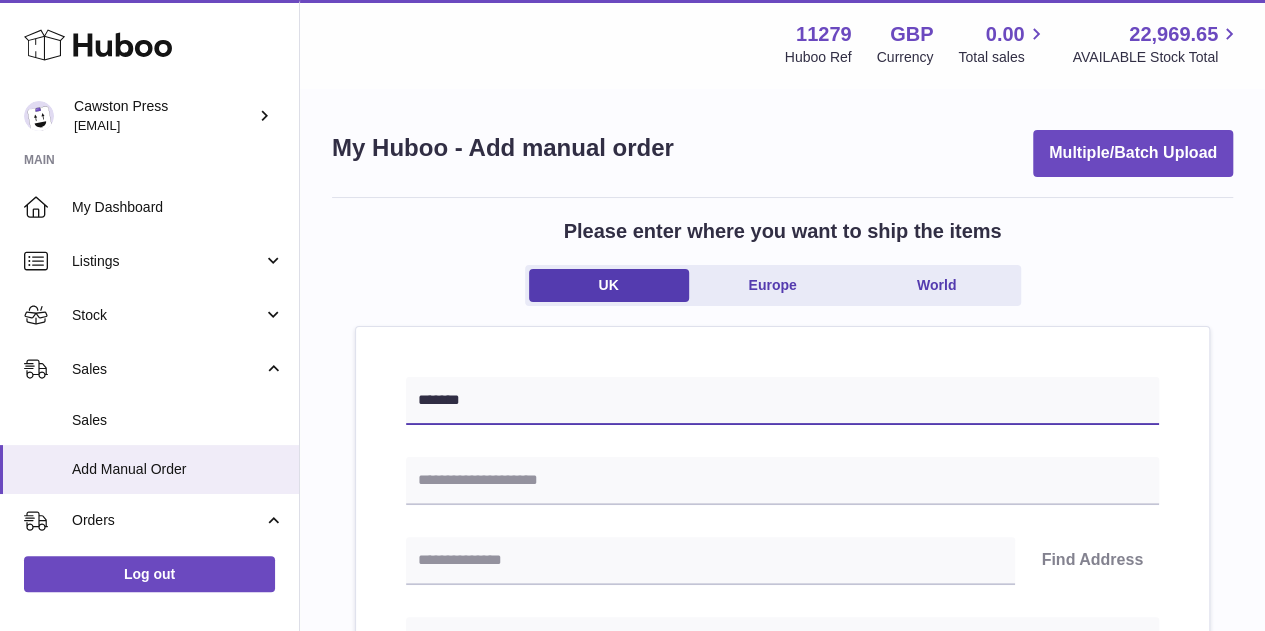 scroll, scrollTop: 105, scrollLeft: 0, axis: vertical 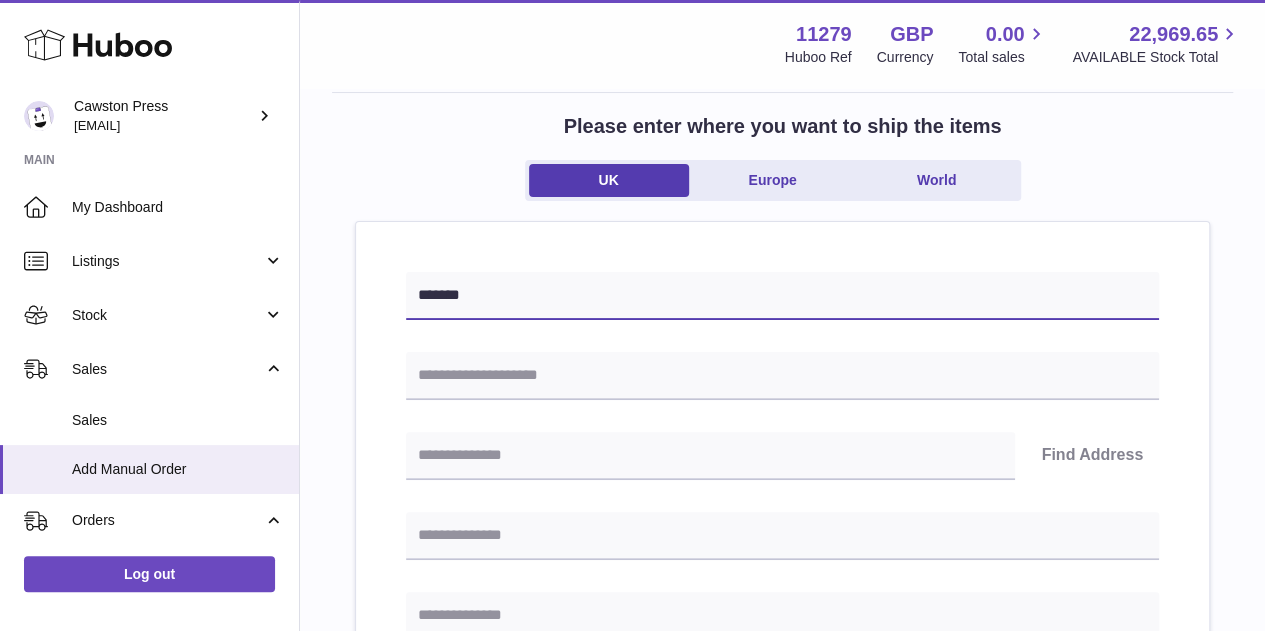 type on "******" 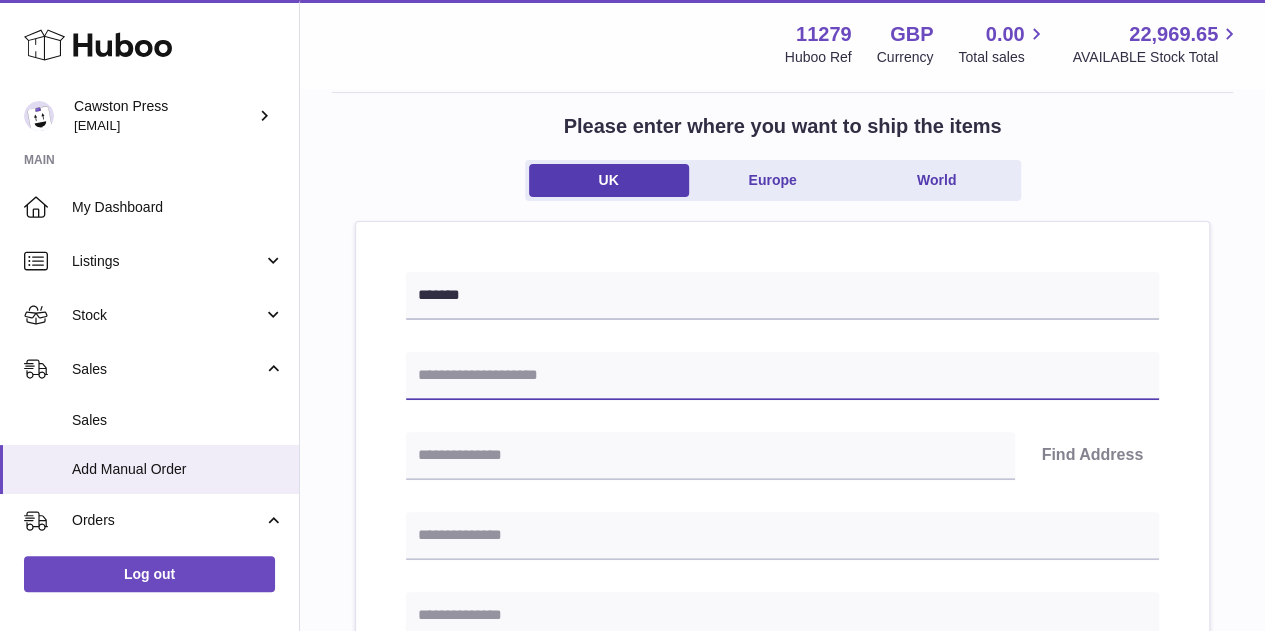 click at bounding box center [782, 376] 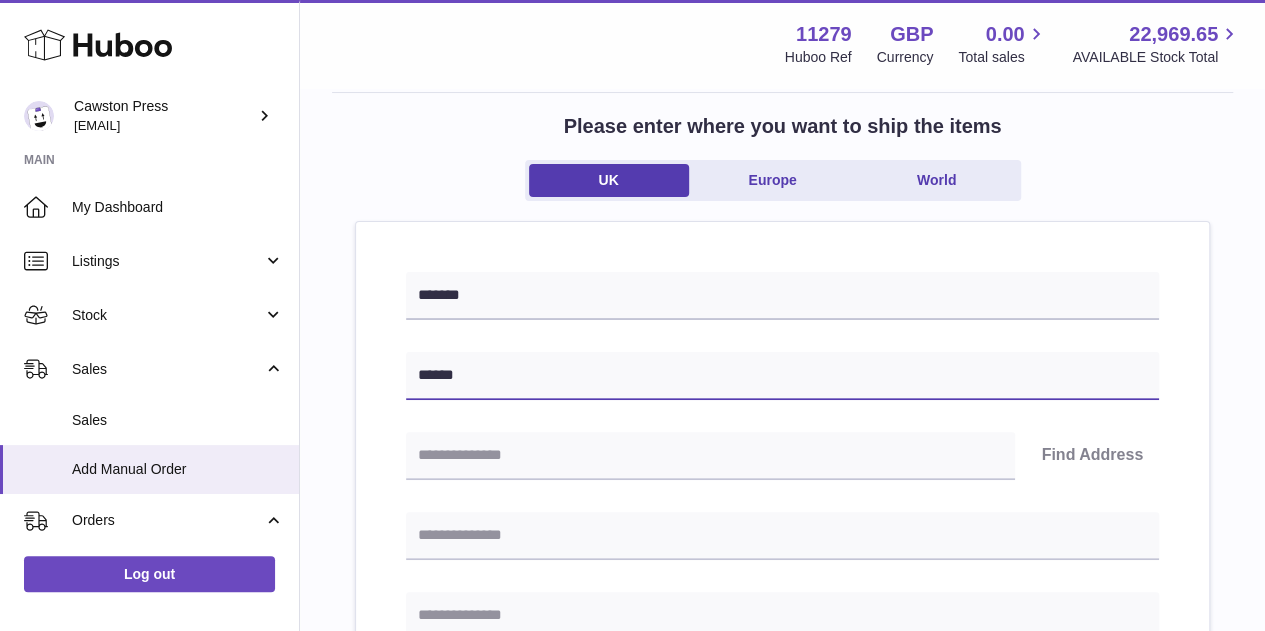 type on "**********" 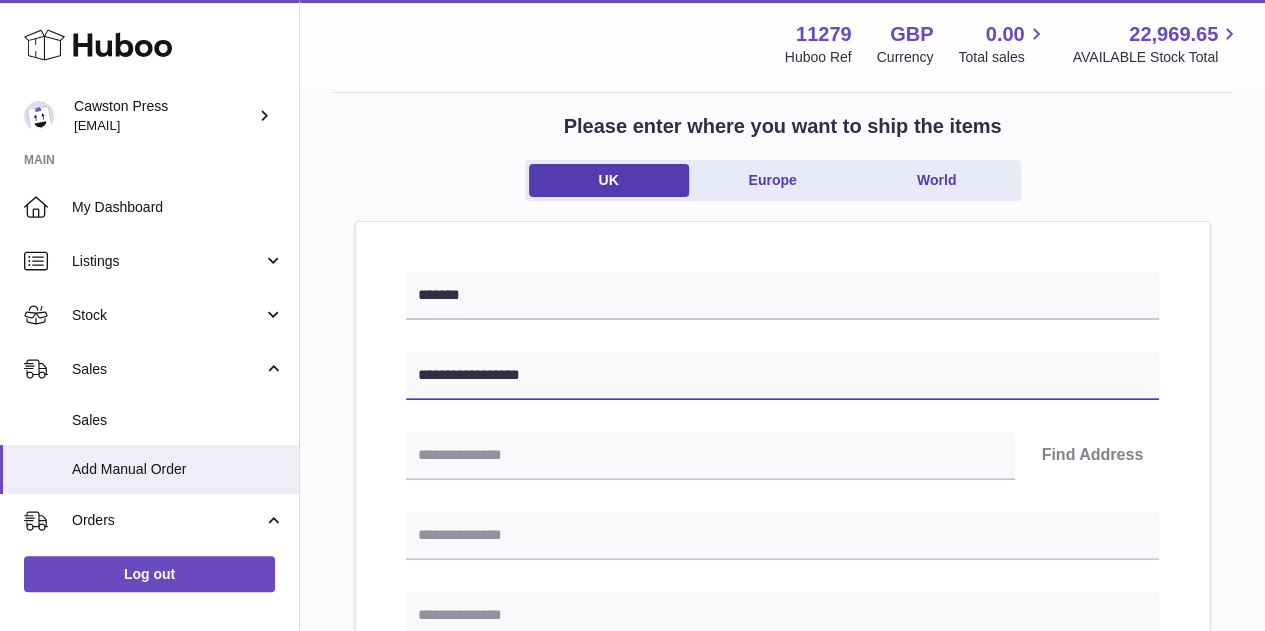 scroll, scrollTop: 196, scrollLeft: 0, axis: vertical 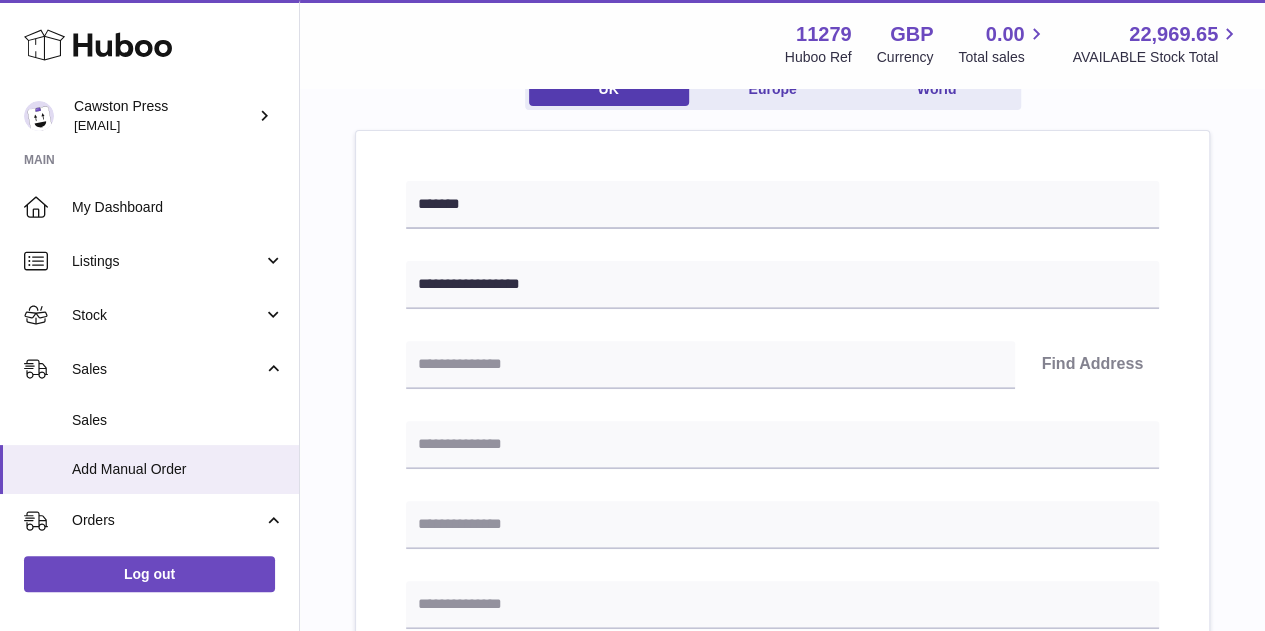 click on "**********" at bounding box center [782, 726] 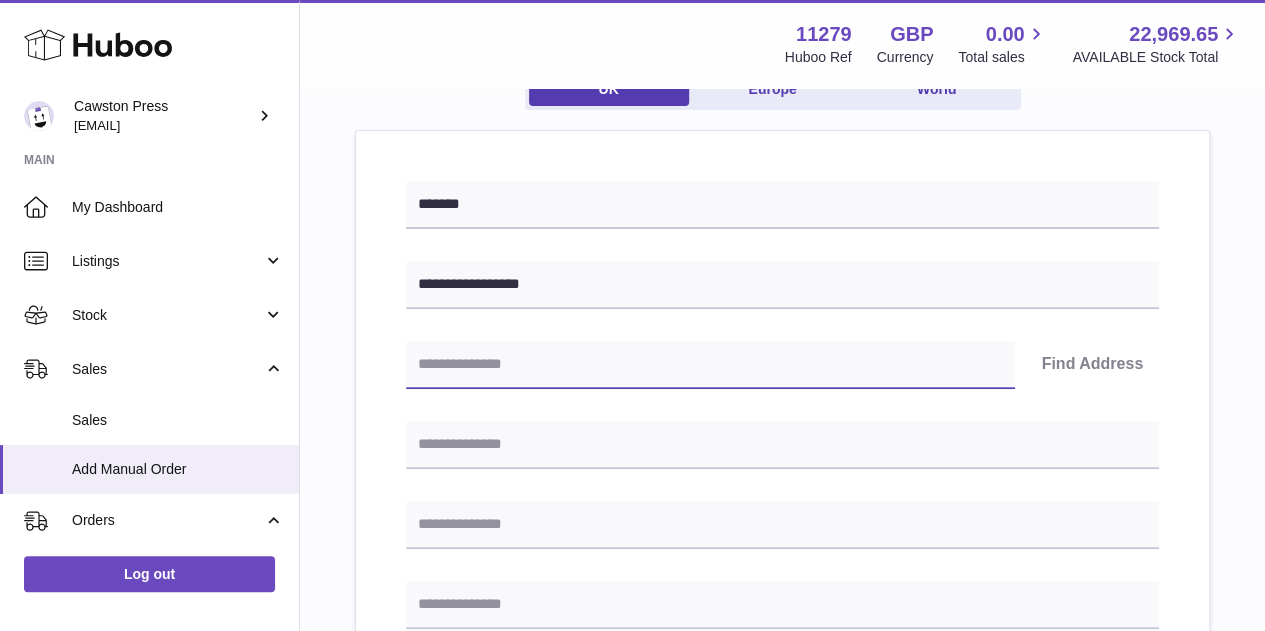 click at bounding box center [710, 365] 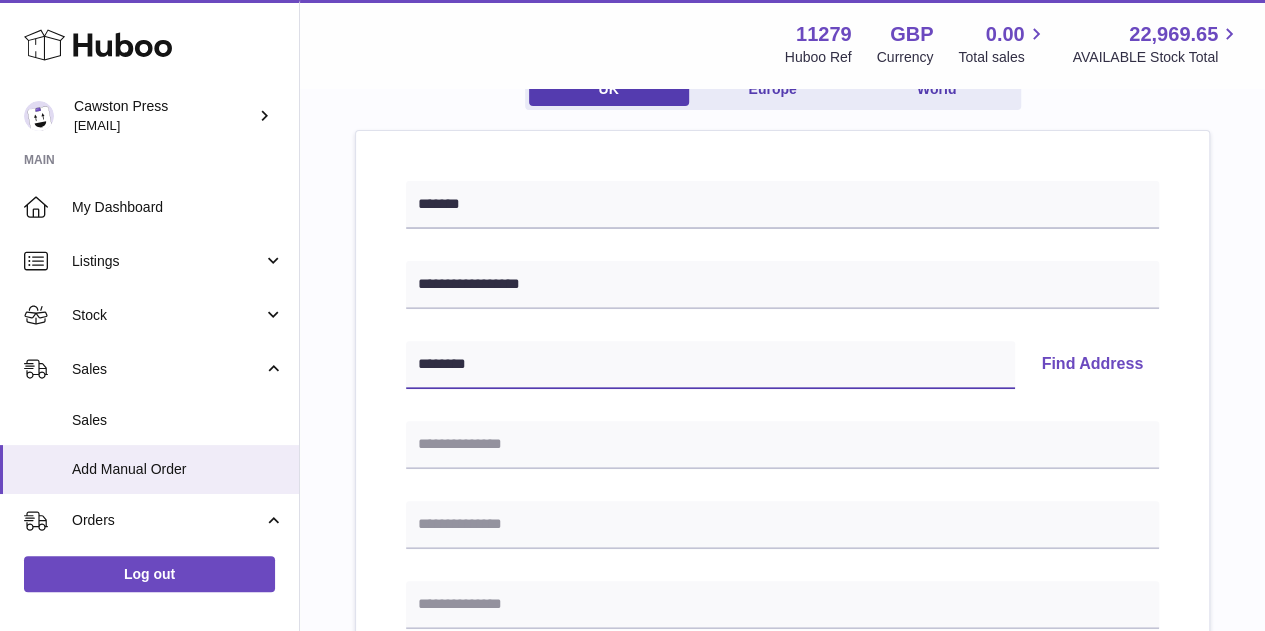 type on "********" 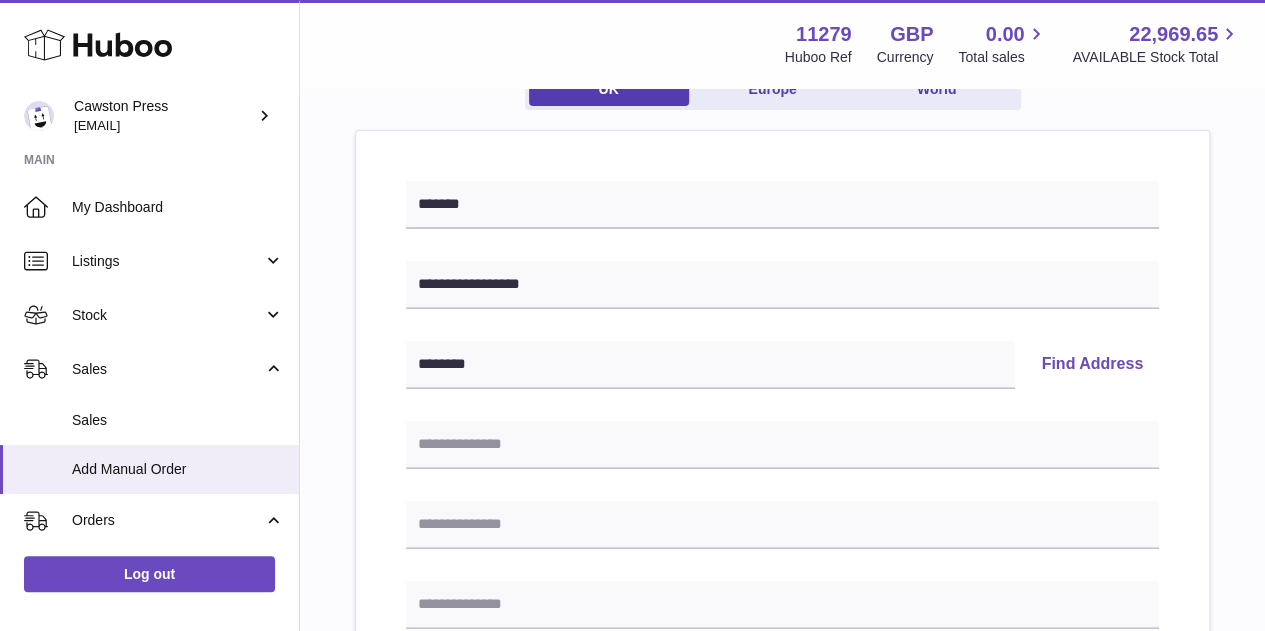 click on "Find Address" at bounding box center (1092, 365) 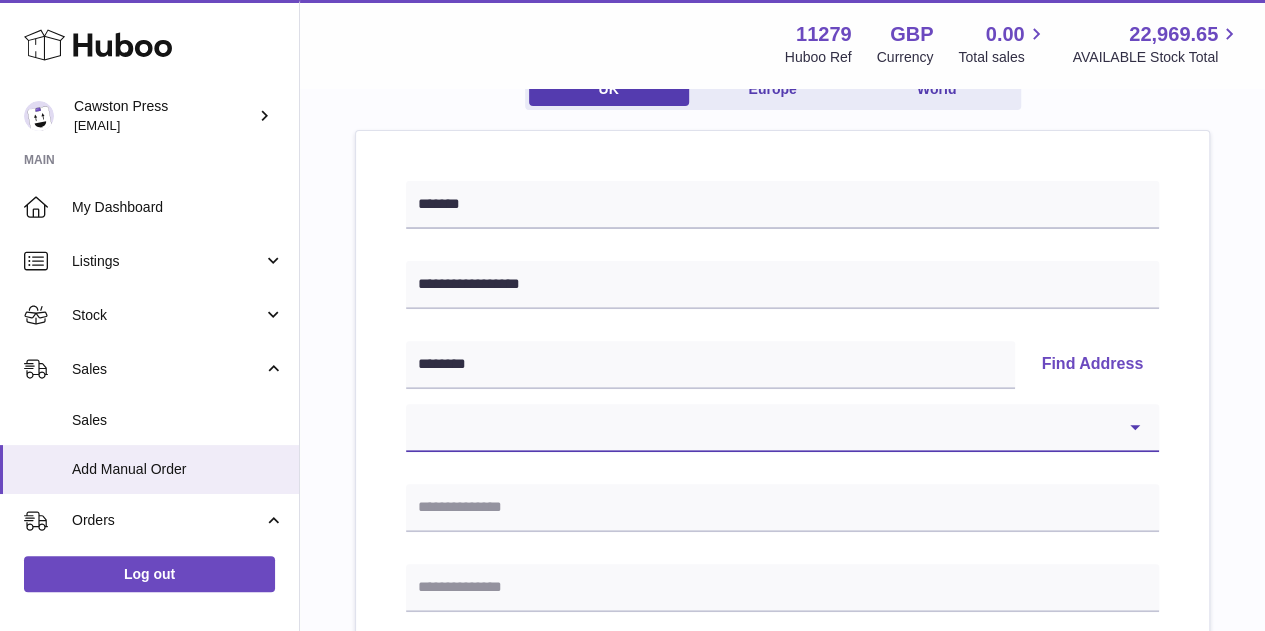 click on "**********" at bounding box center (782, 428) 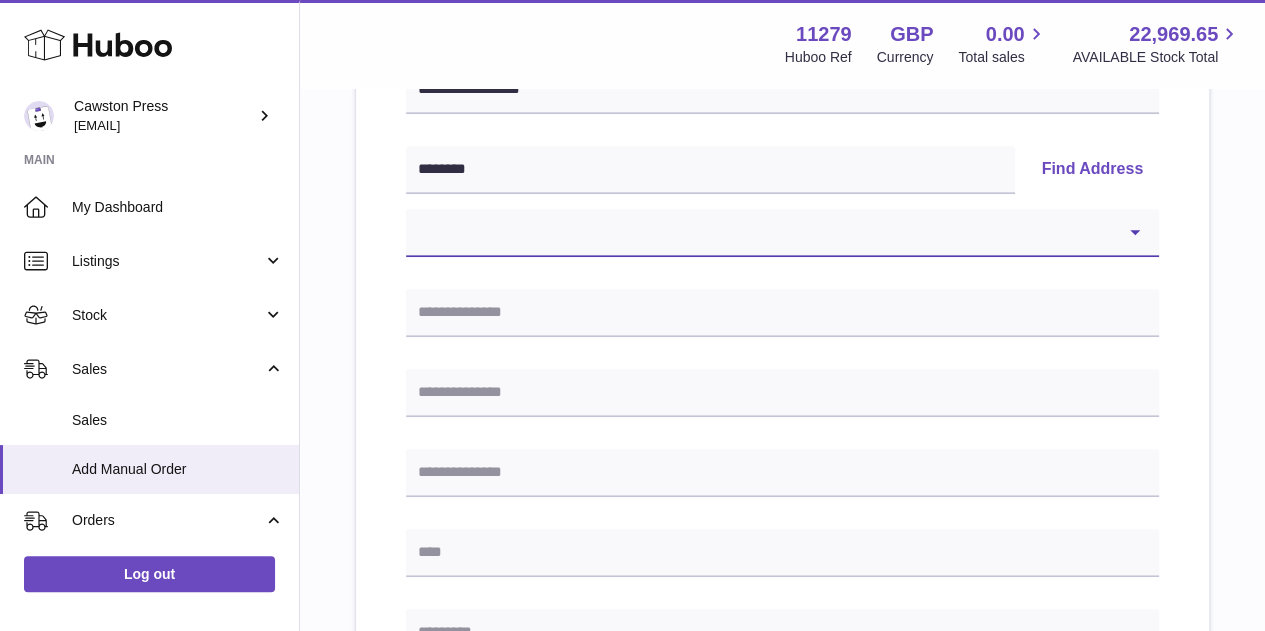 scroll, scrollTop: 392, scrollLeft: 0, axis: vertical 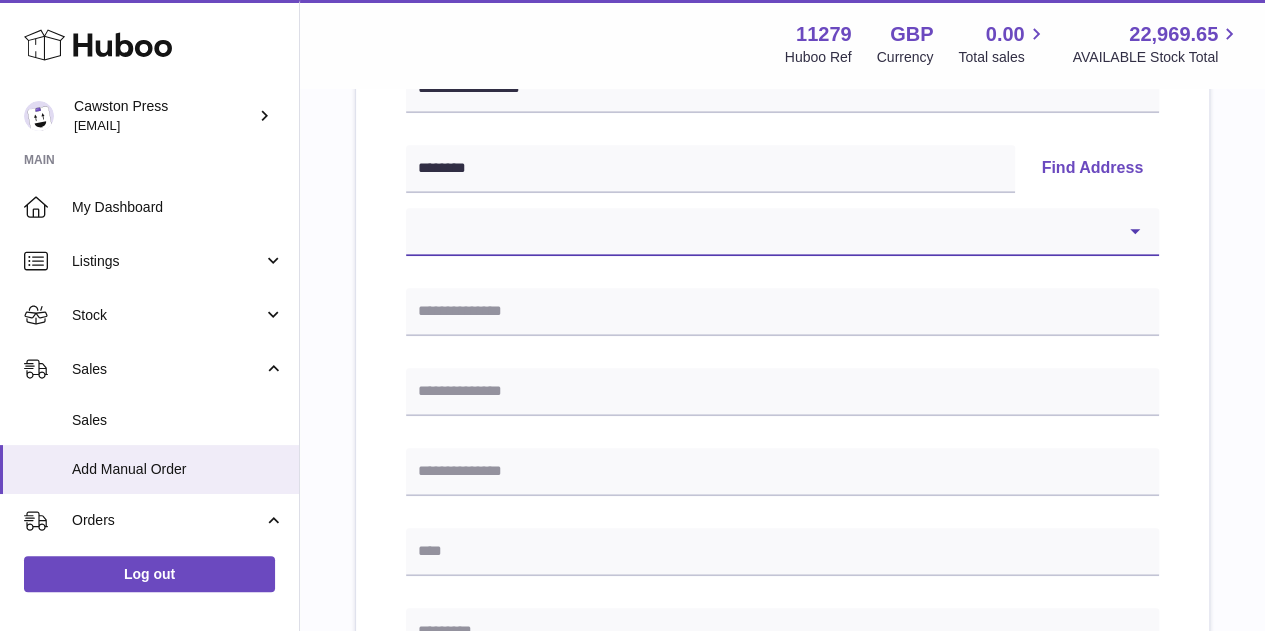 click on "**********" at bounding box center [782, 232] 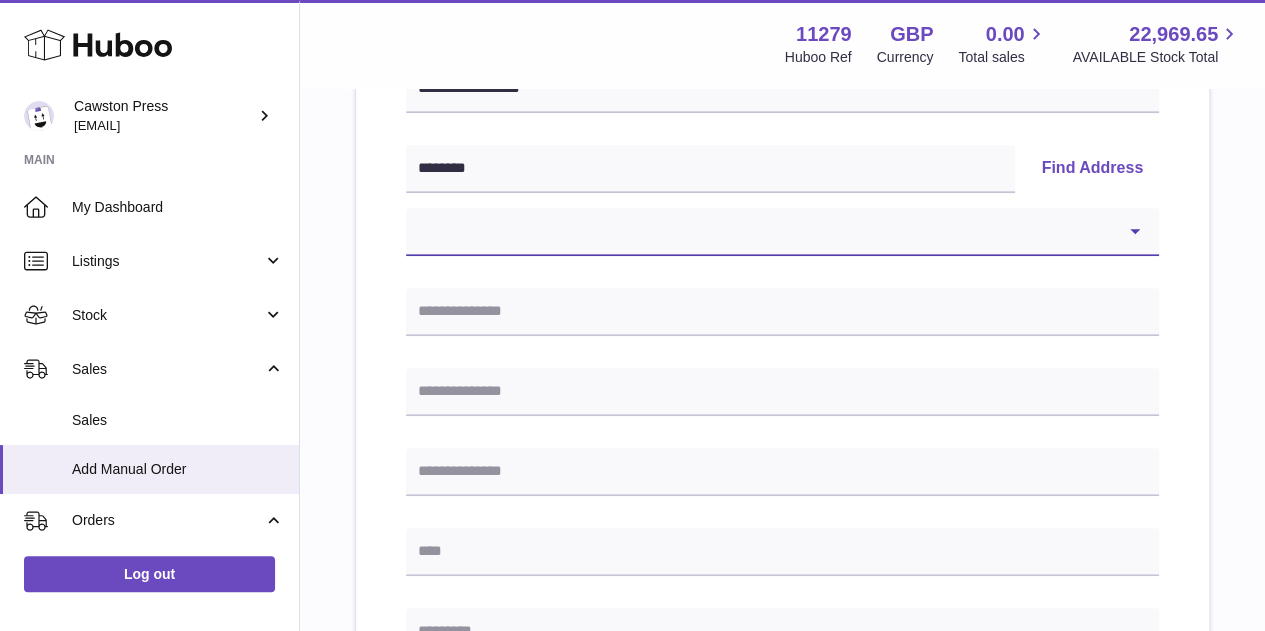 select on "*" 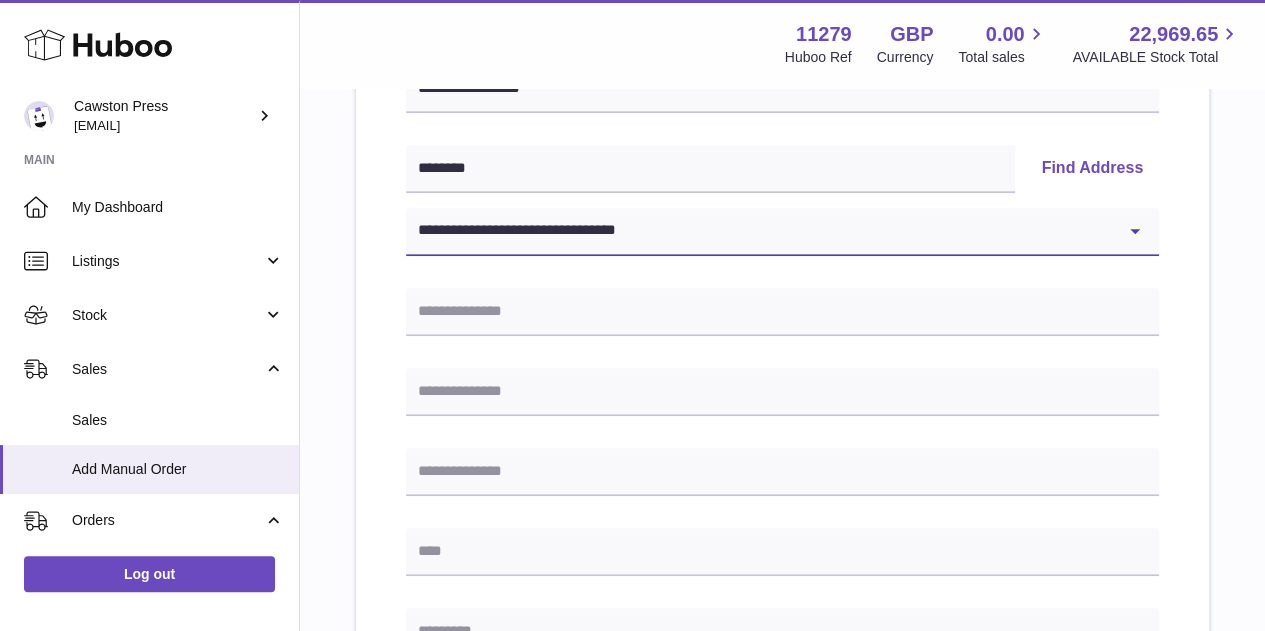 click on "**********" at bounding box center [782, 232] 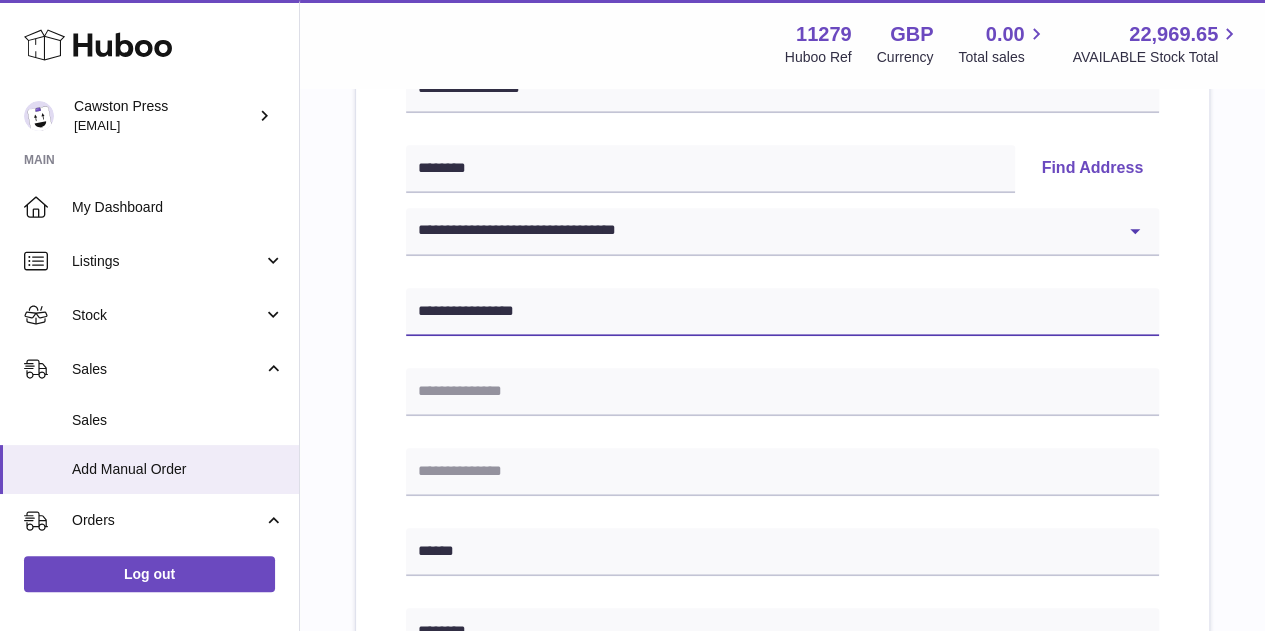 drag, startPoint x: 576, startPoint y: 317, endPoint x: 383, endPoint y: 296, distance: 194.13913 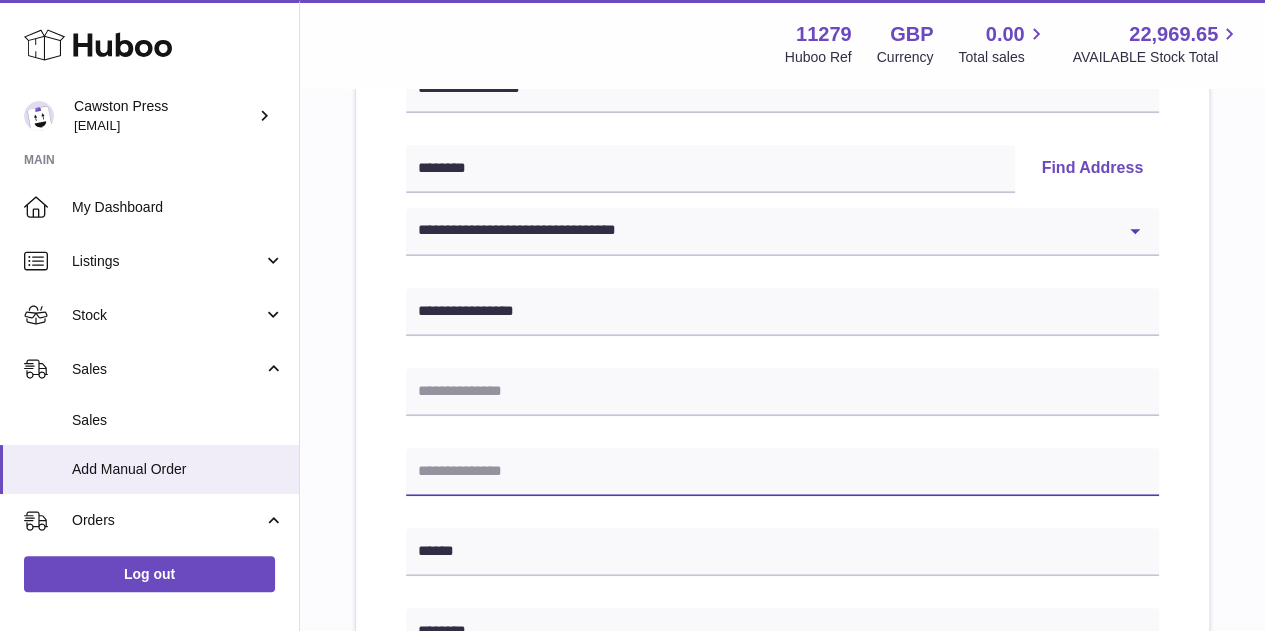 click at bounding box center (782, 472) 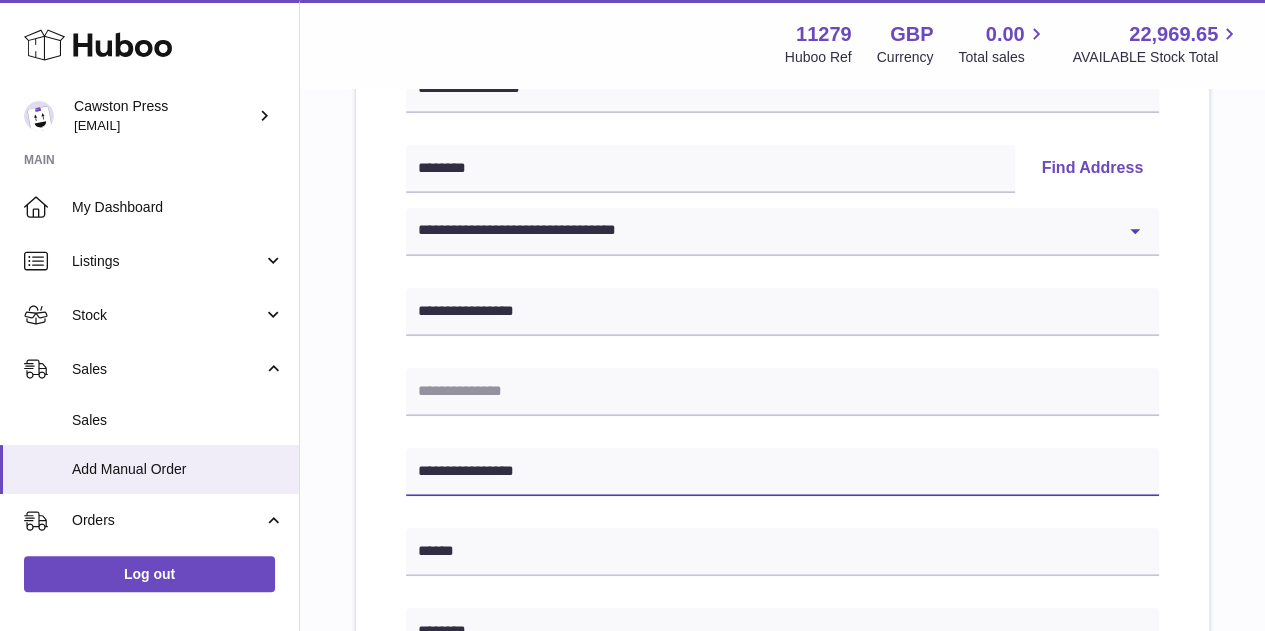type on "**********" 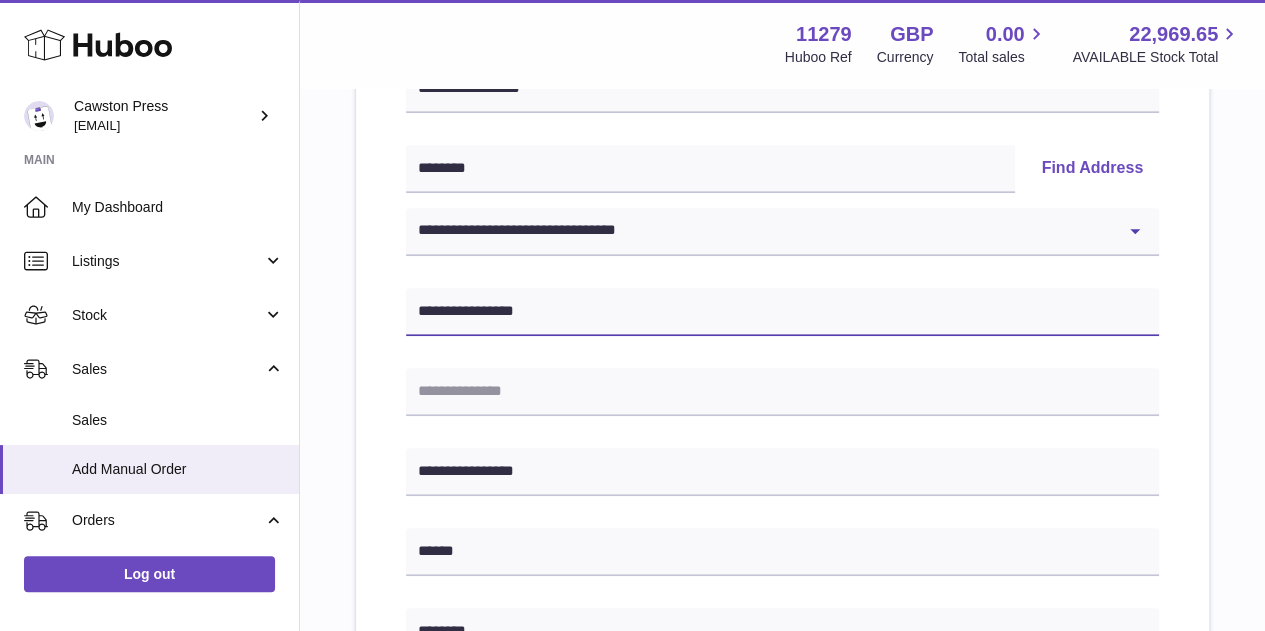 click on "**********" at bounding box center [782, 312] 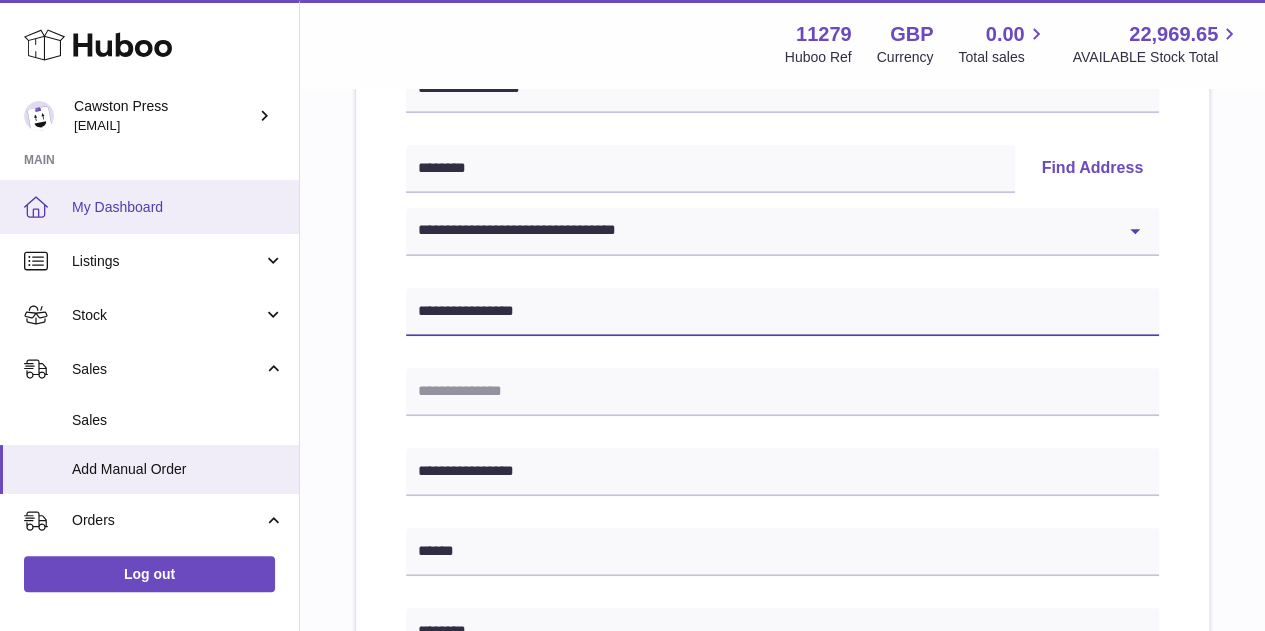 drag, startPoint x: 644, startPoint y: 308, endPoint x: 210, endPoint y: 225, distance: 441.86536 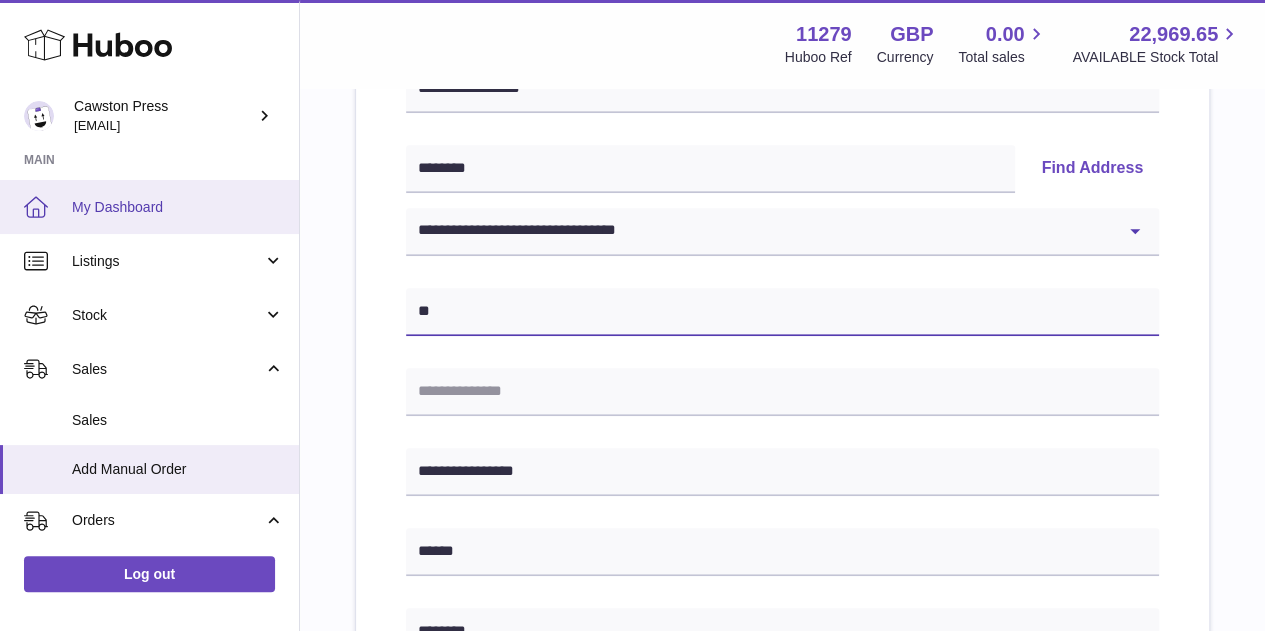 type on "*" 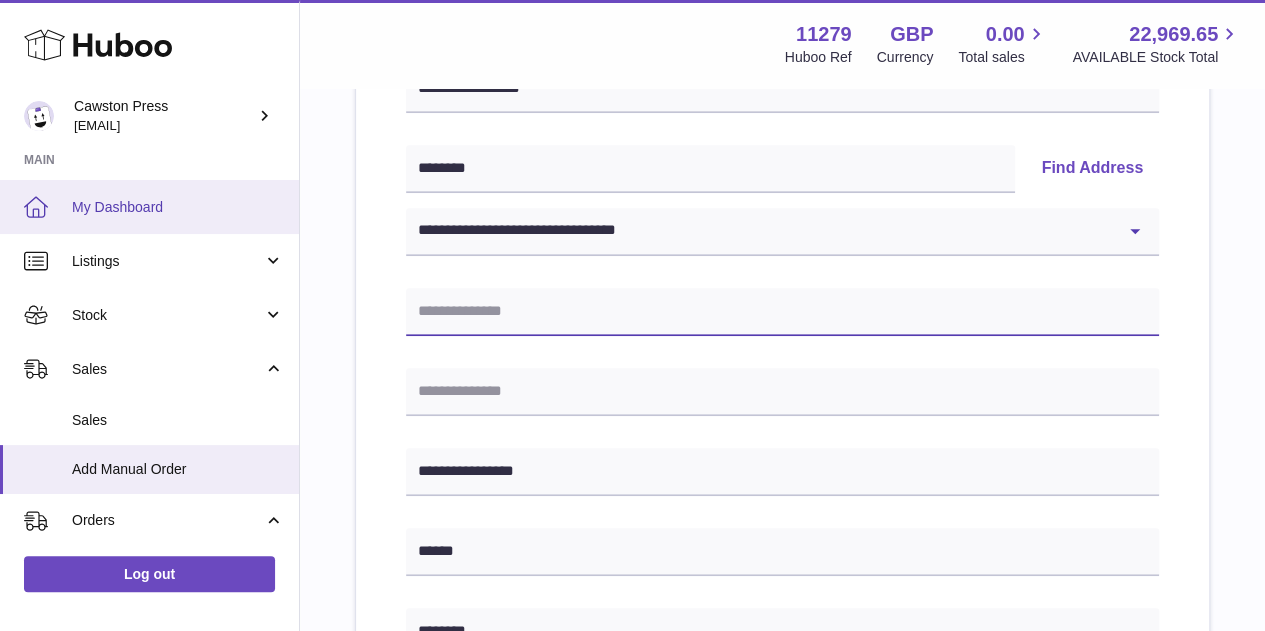 type on "*" 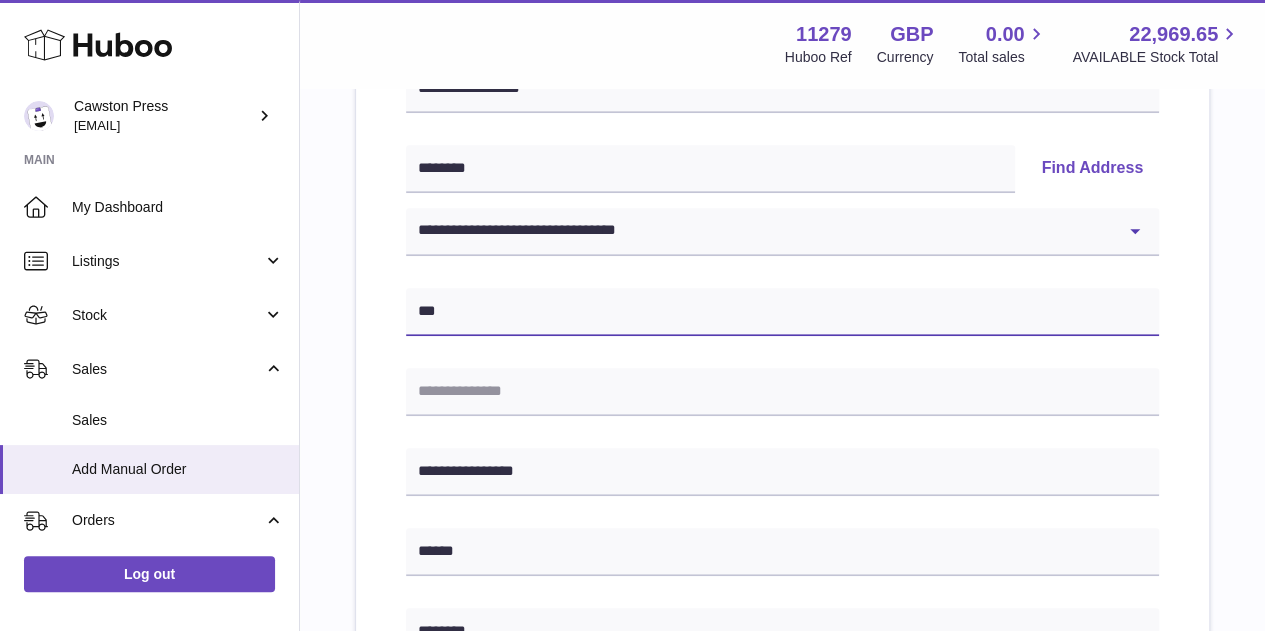 type on "**********" 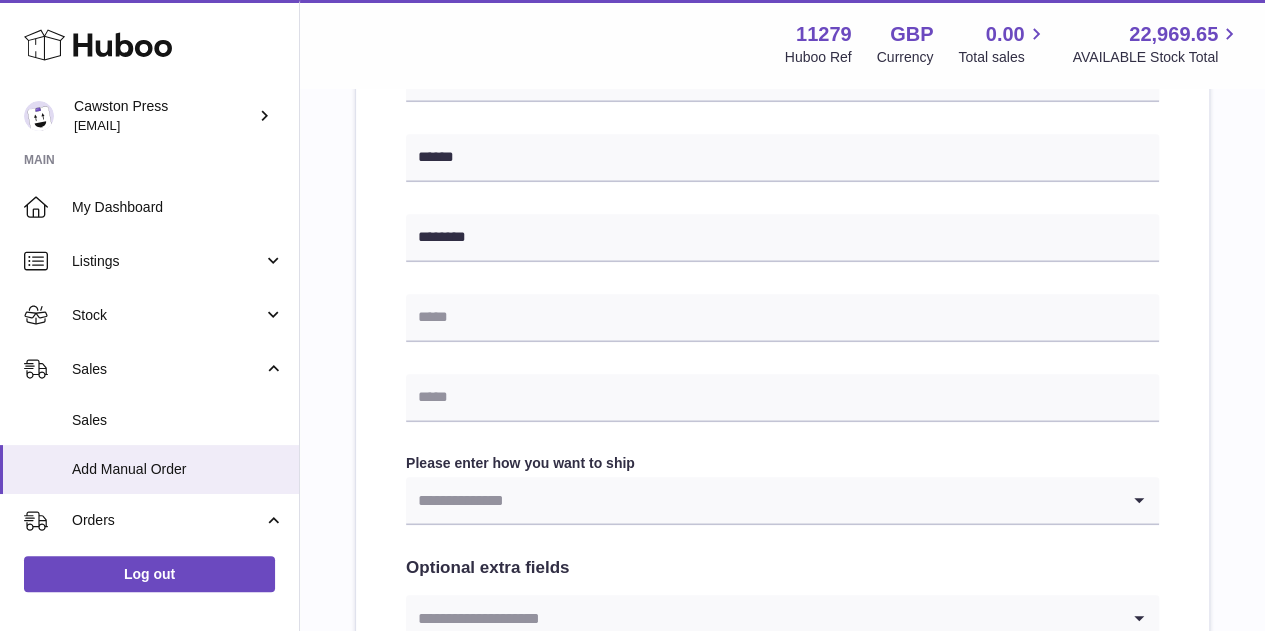 scroll, scrollTop: 787, scrollLeft: 0, axis: vertical 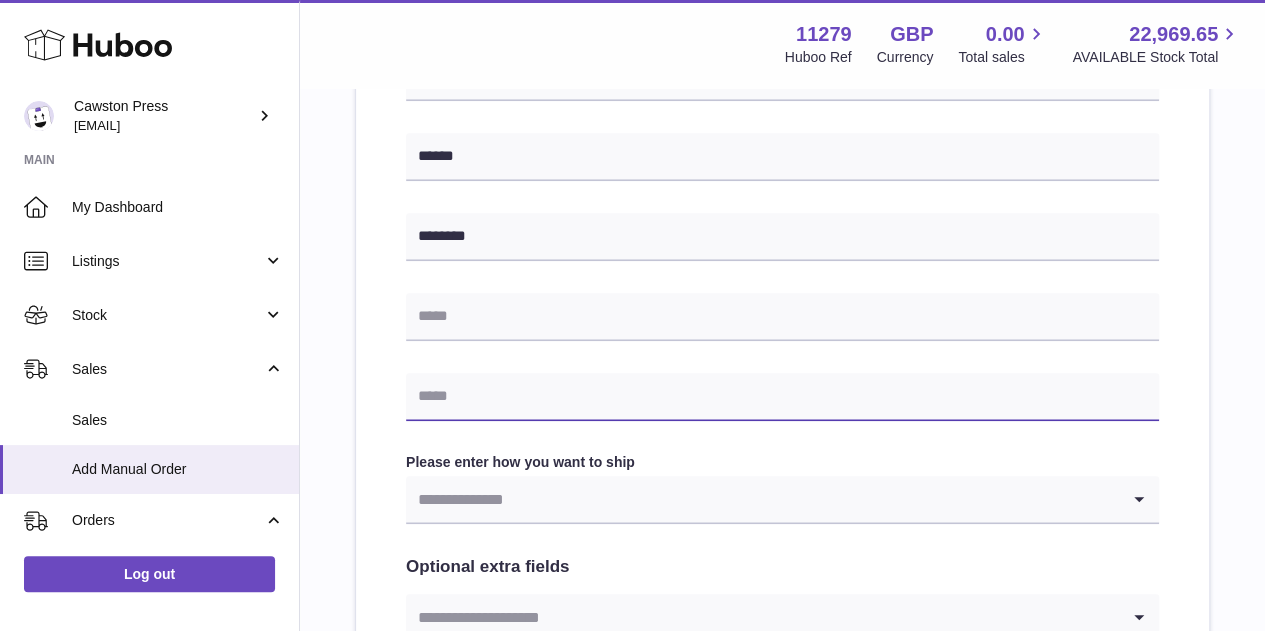 click at bounding box center [782, 397] 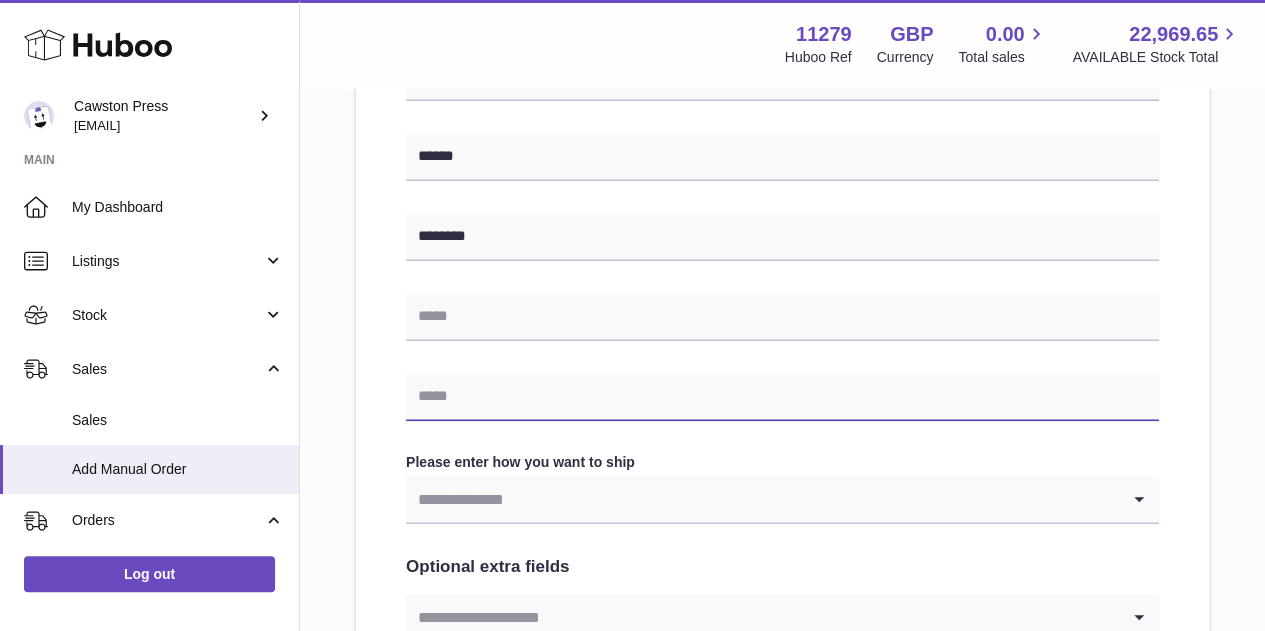 paste on "**********" 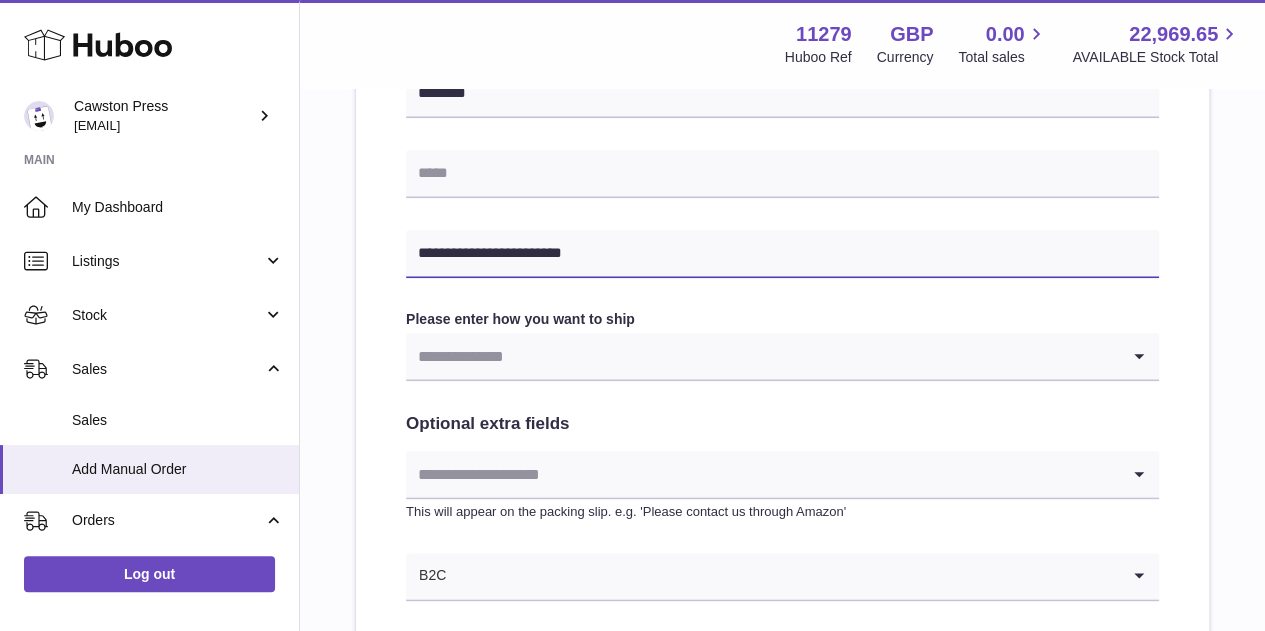 scroll, scrollTop: 933, scrollLeft: 0, axis: vertical 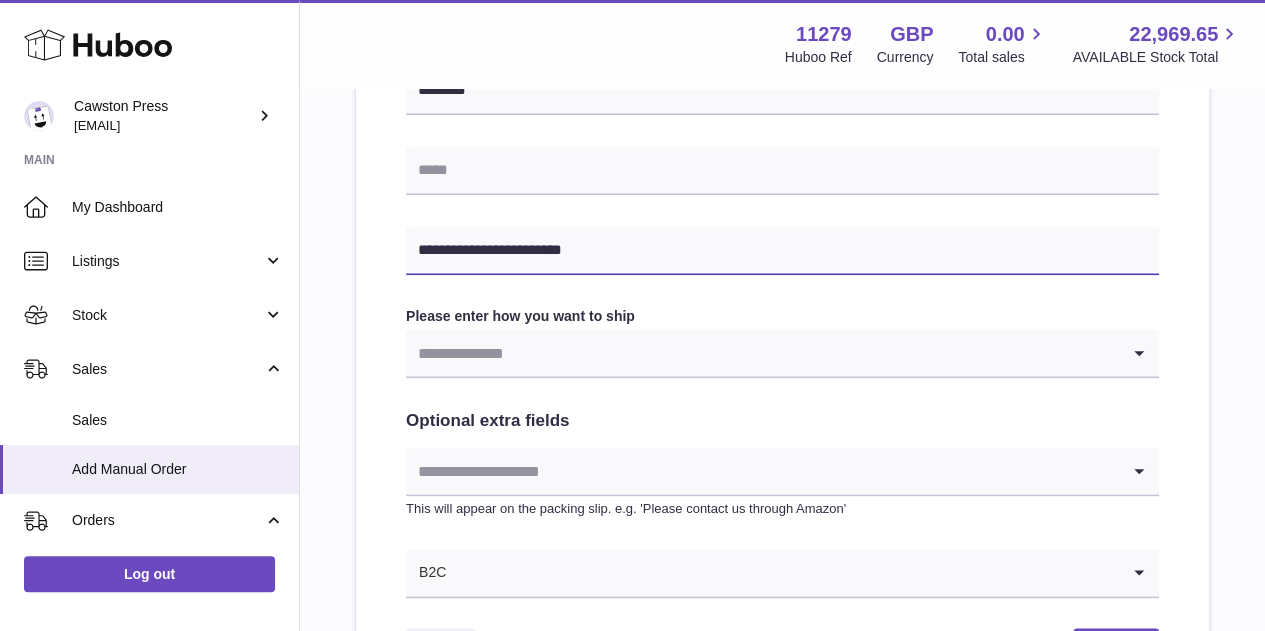 type on "**********" 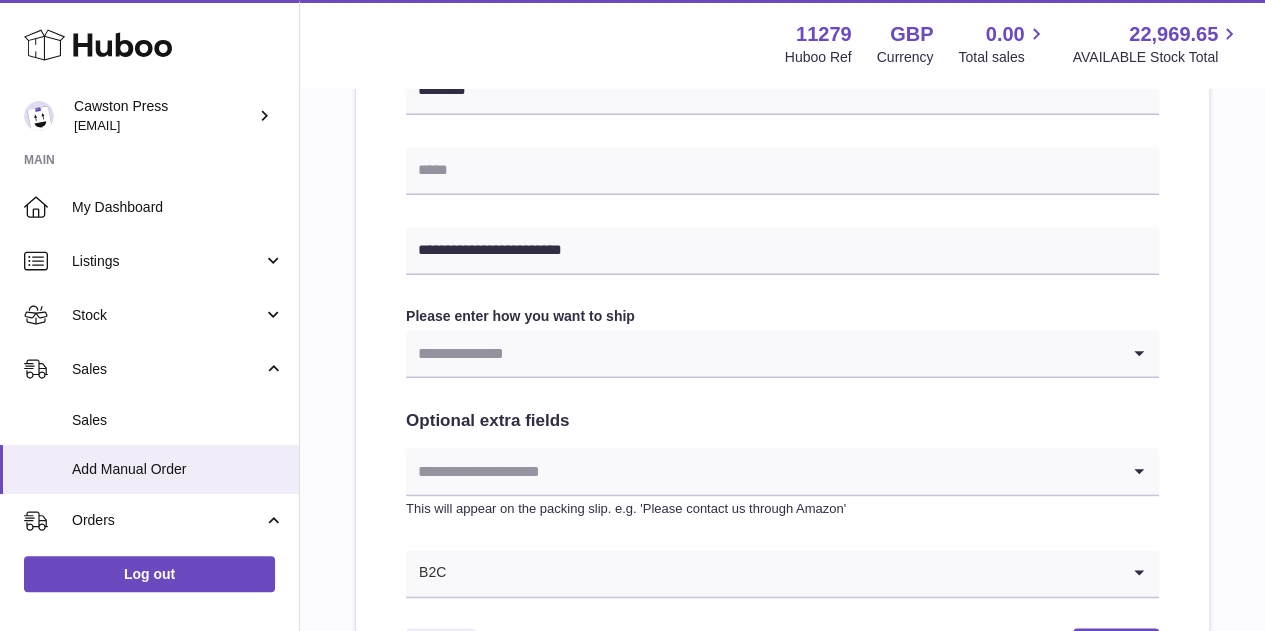 click at bounding box center (762, 353) 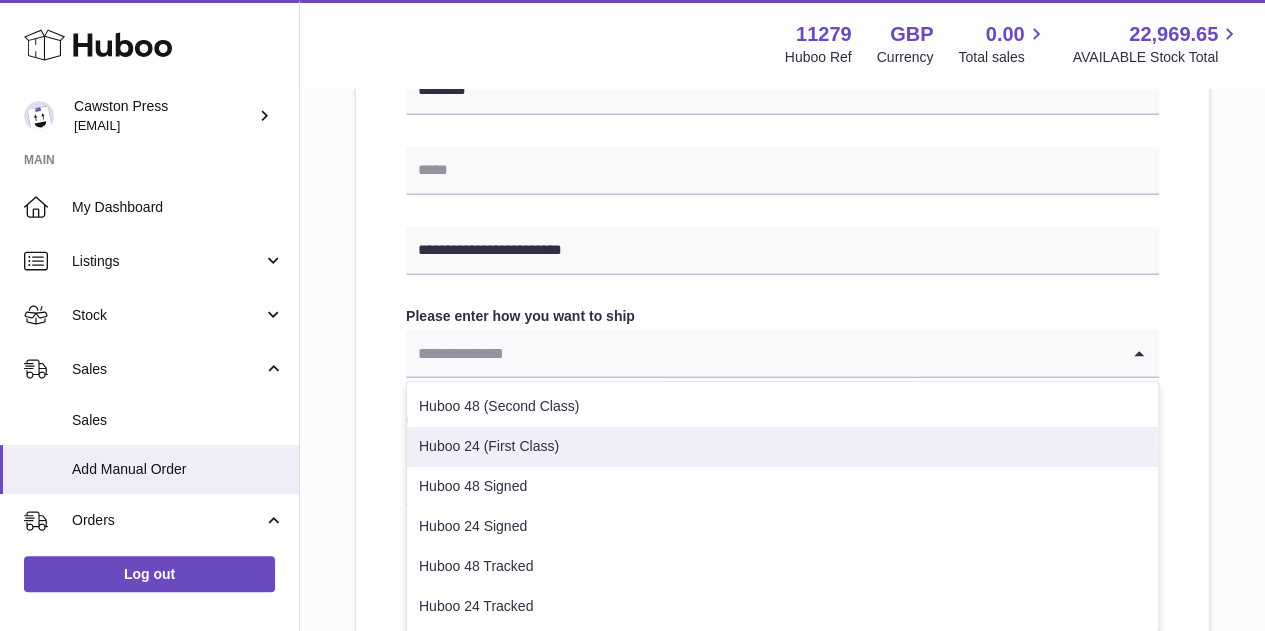 click on "Huboo 24 (First Class)" at bounding box center (782, 447) 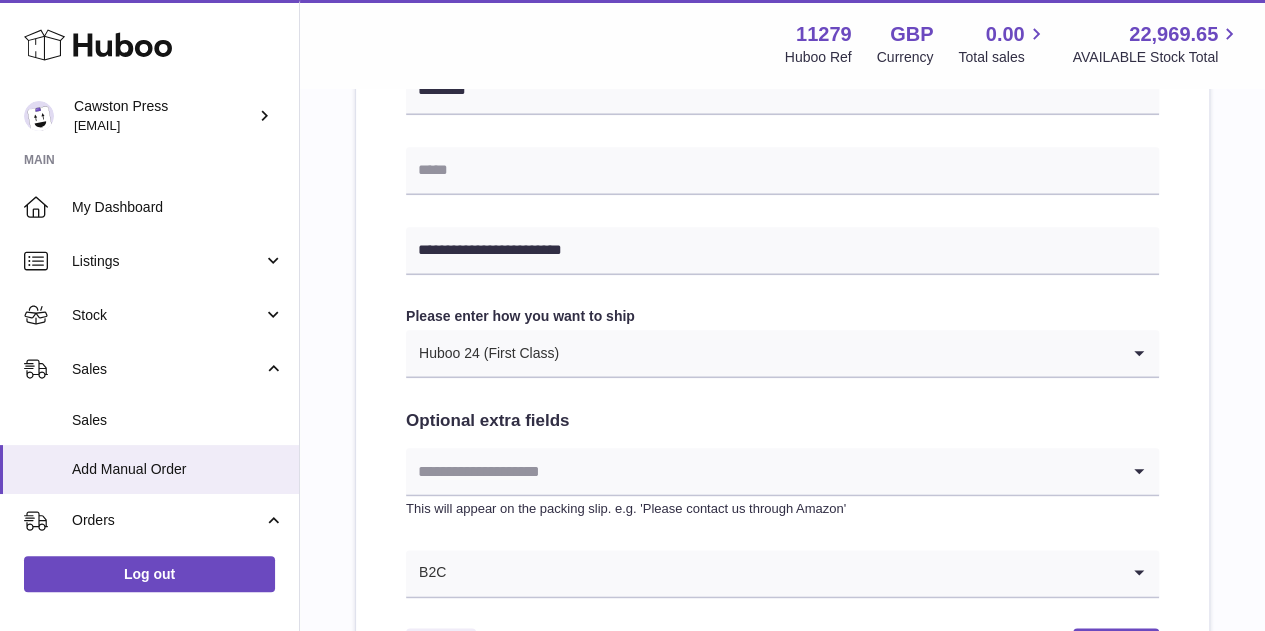 scroll, scrollTop: 1084, scrollLeft: 0, axis: vertical 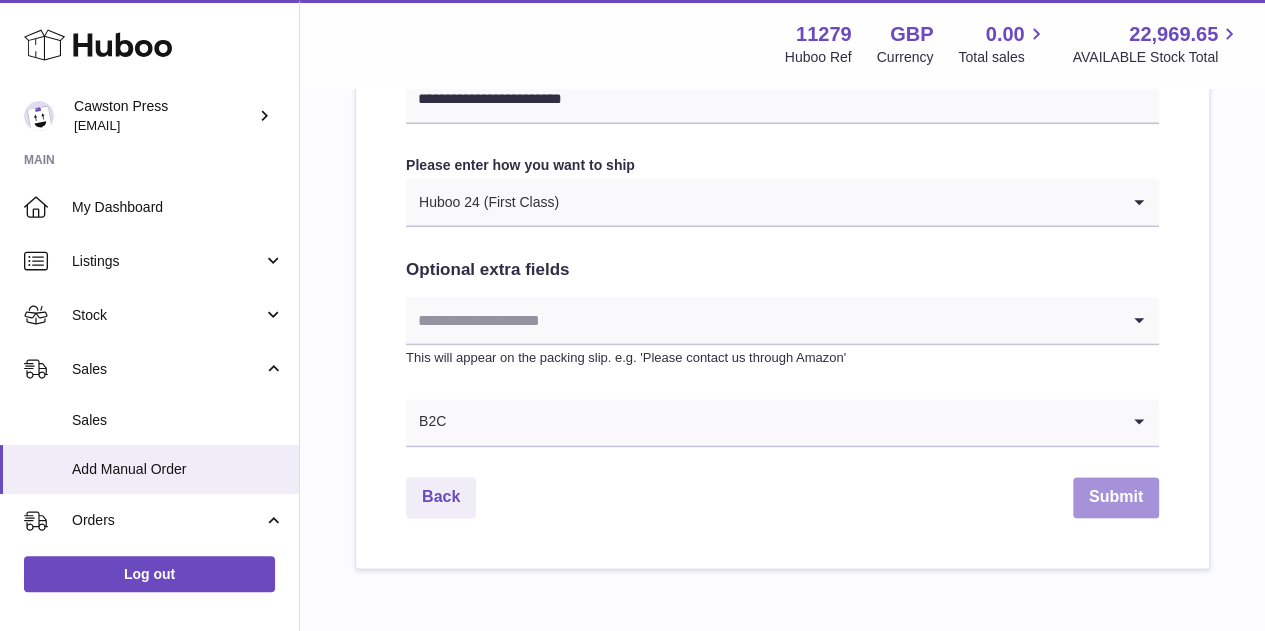 click on "Submit" at bounding box center [1116, 497] 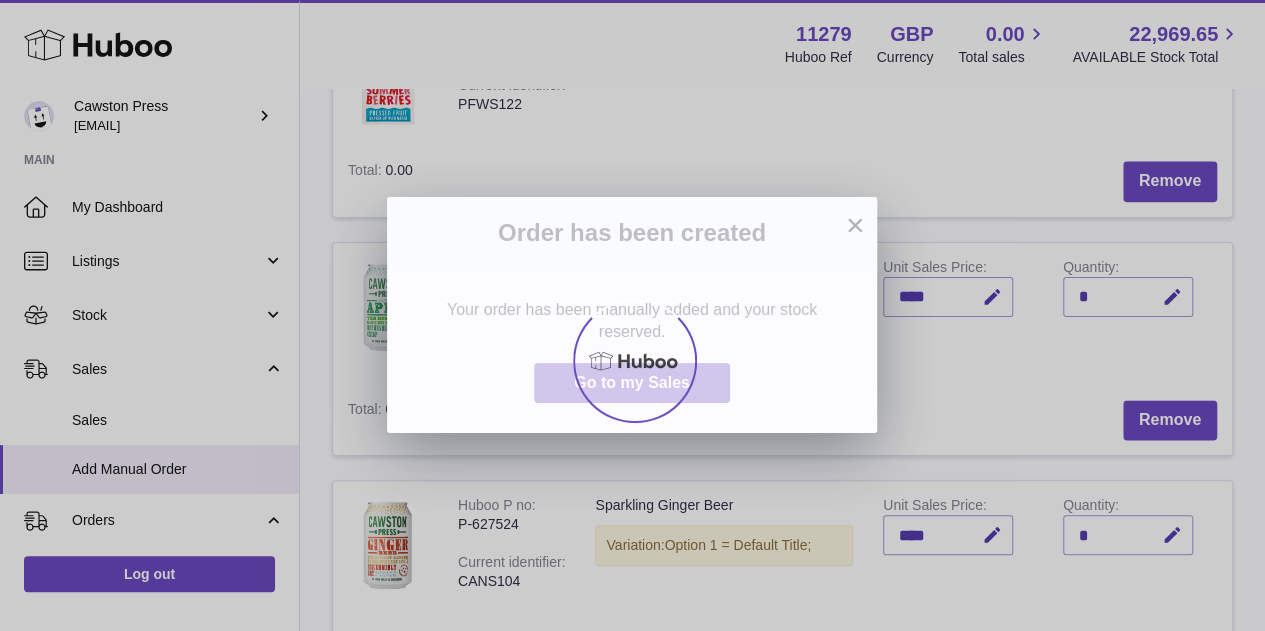 scroll, scrollTop: 0, scrollLeft: 0, axis: both 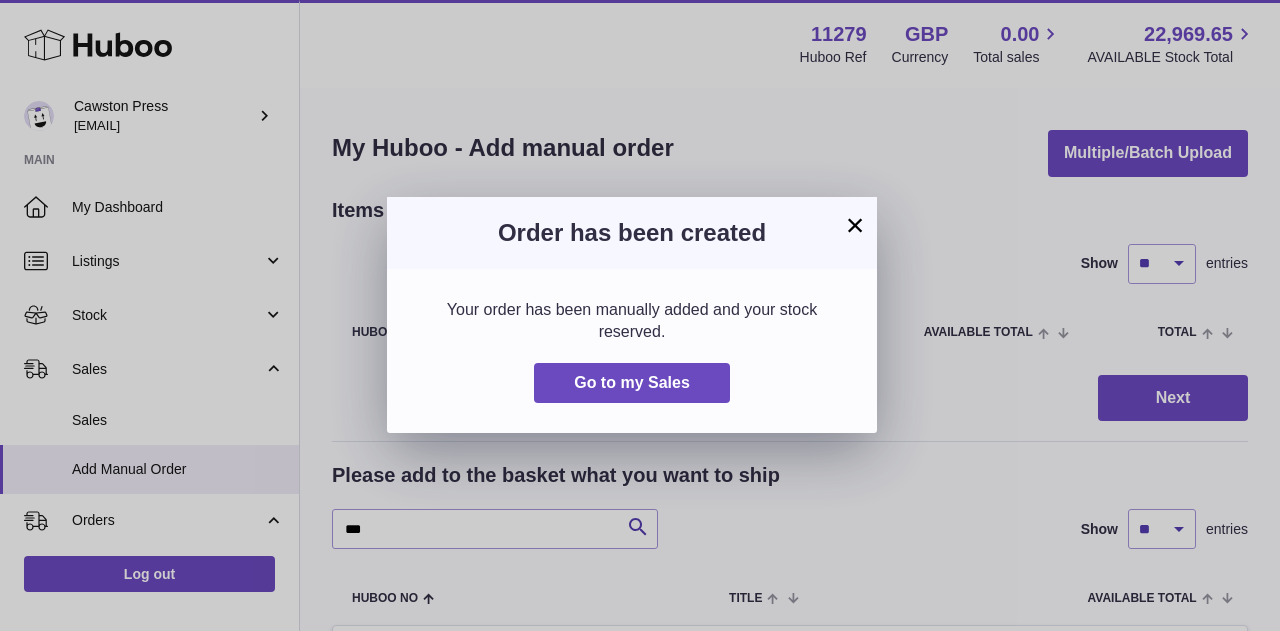 click on "×" at bounding box center [855, 225] 